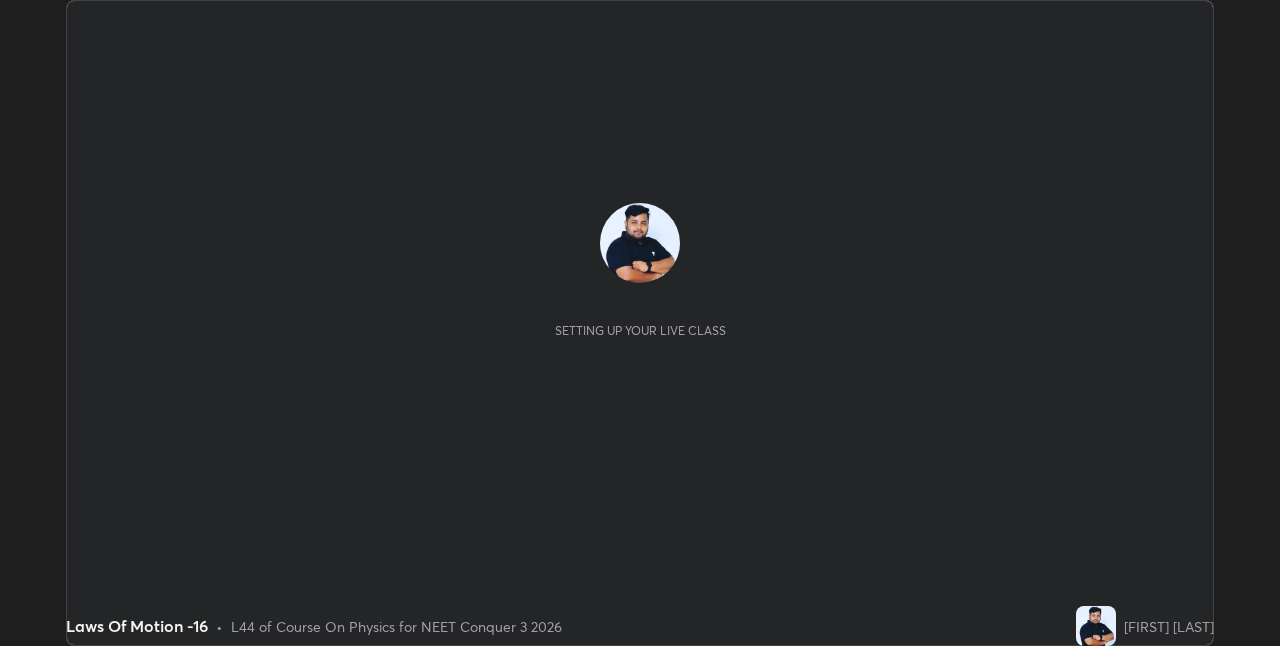scroll, scrollTop: 0, scrollLeft: 0, axis: both 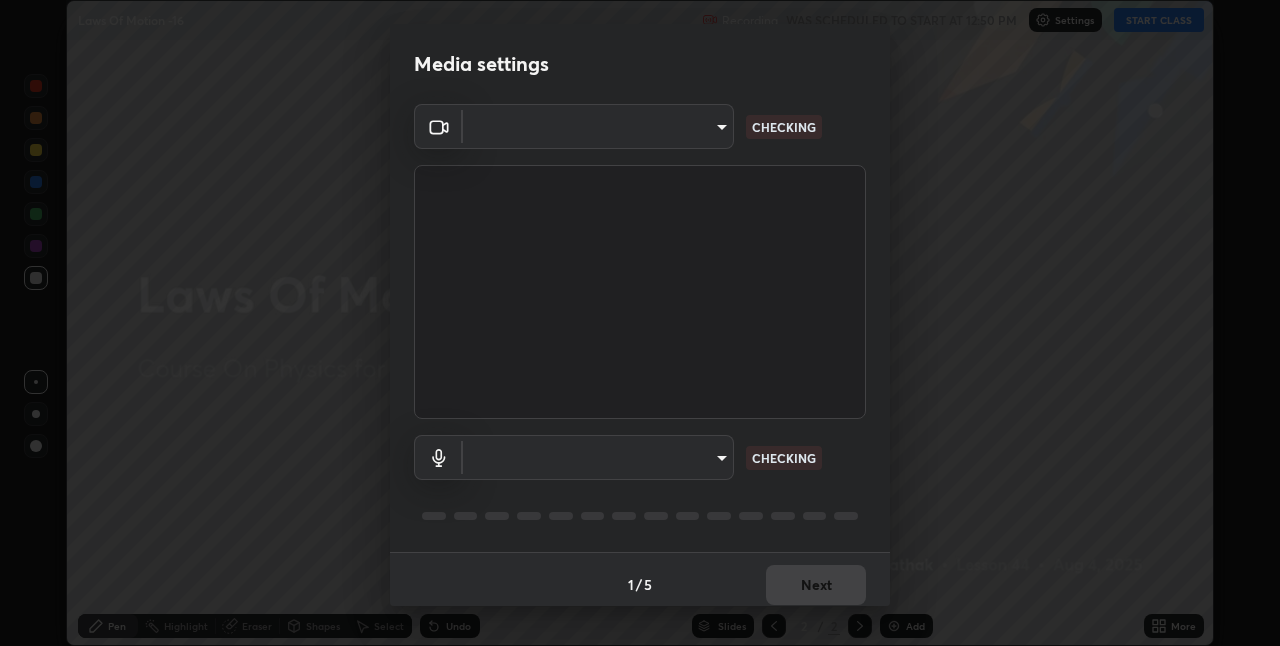 type on "bc685aeedd285d7db1af28b48484641fa4278282599c71468c92a44d82825933" 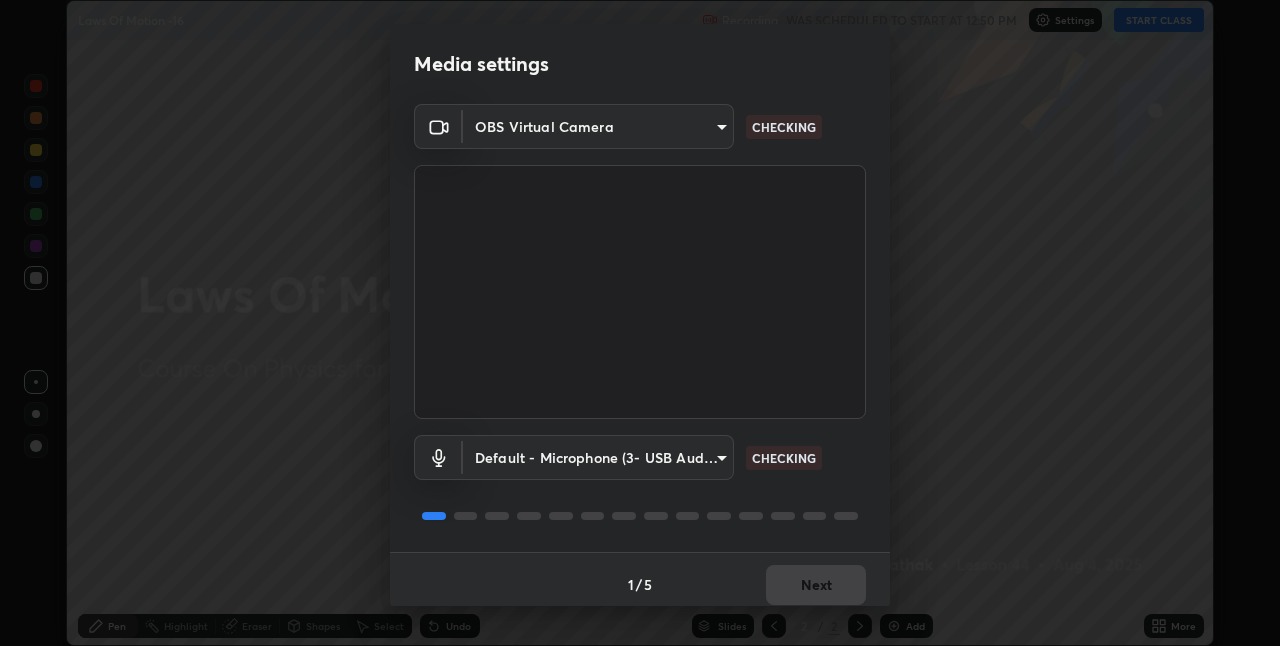 scroll, scrollTop: 10, scrollLeft: 0, axis: vertical 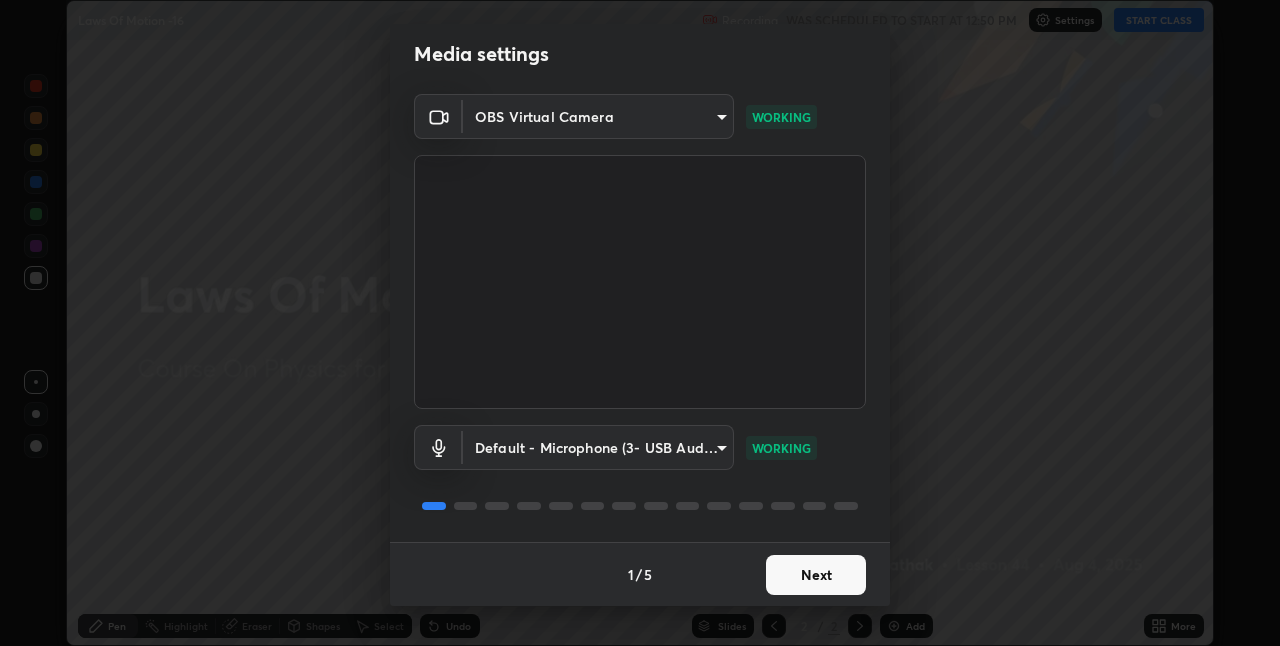 click on "Next" at bounding box center [816, 575] 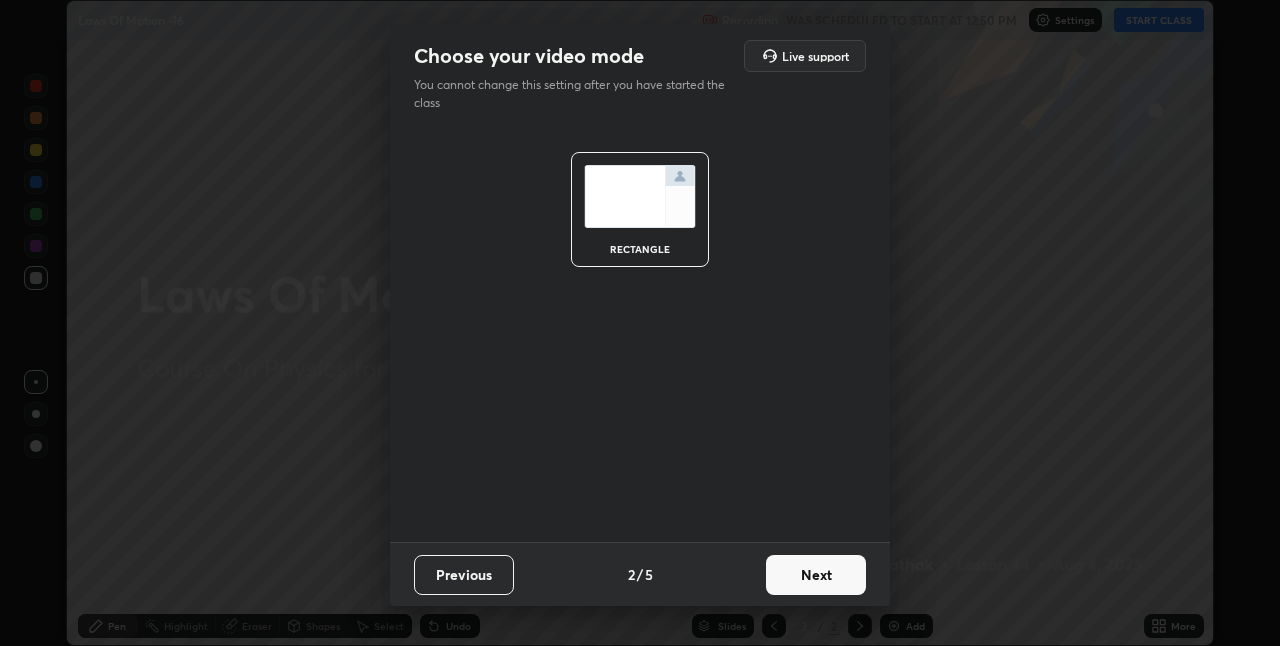 scroll, scrollTop: 0, scrollLeft: 0, axis: both 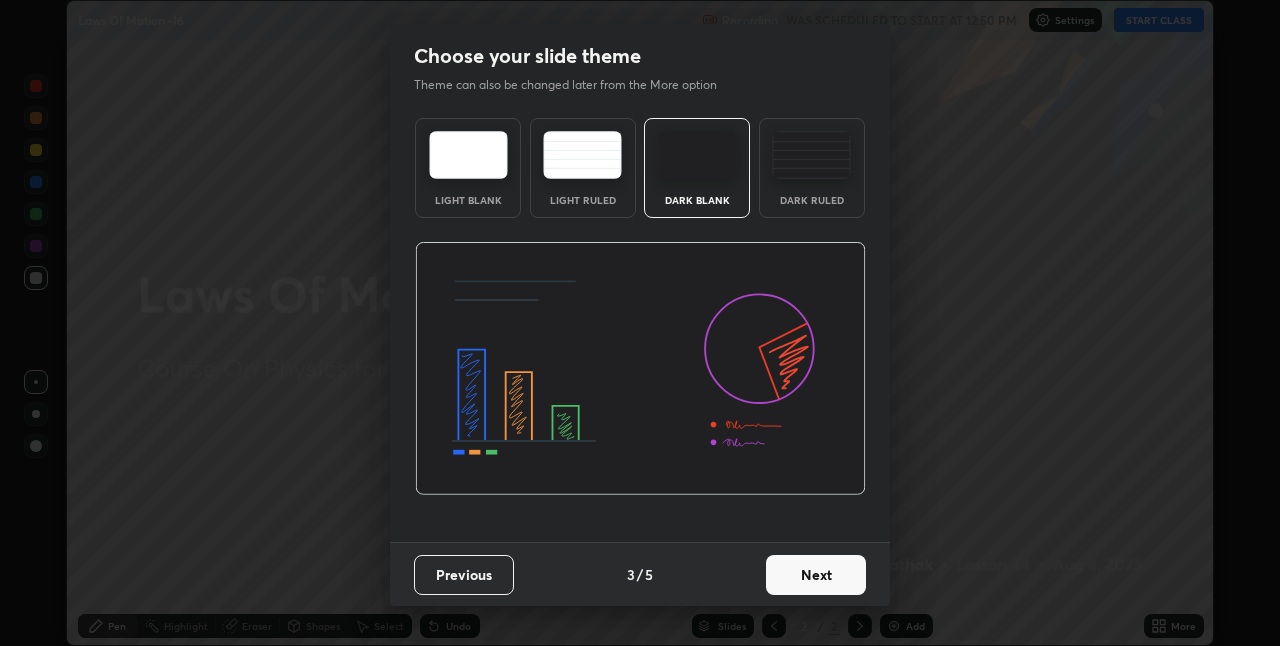 click on "Next" at bounding box center [816, 575] 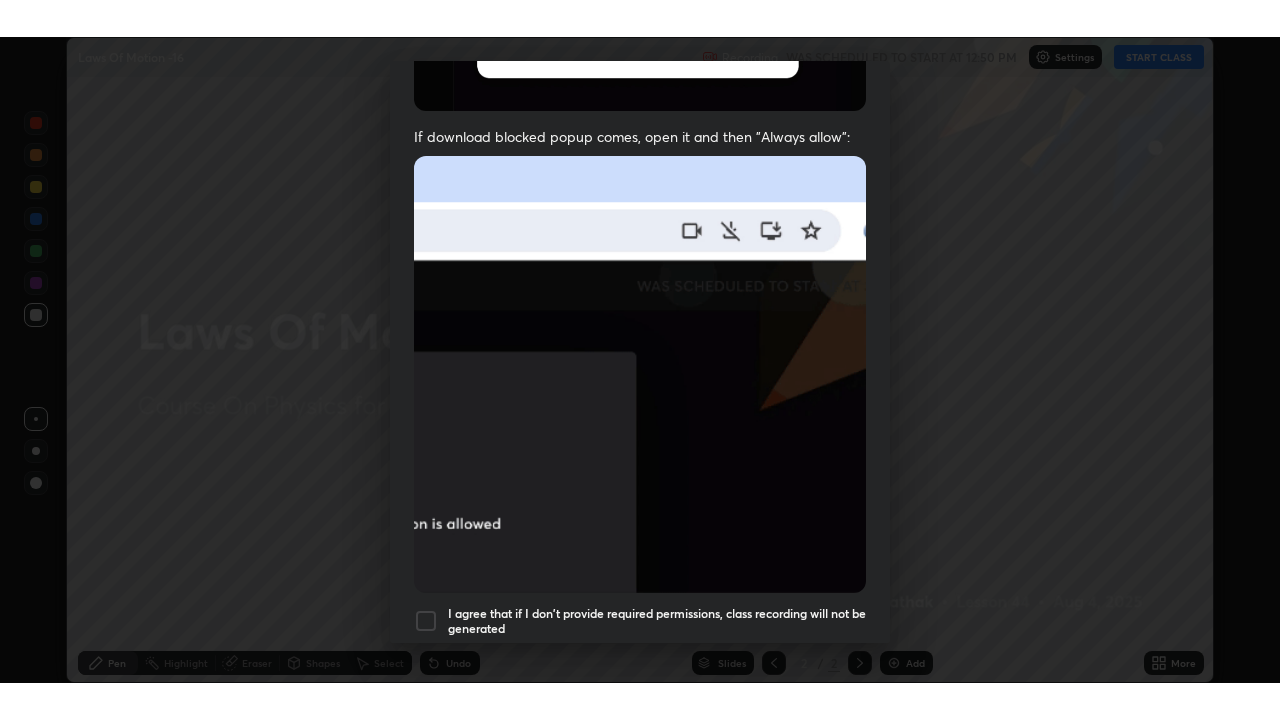 scroll, scrollTop: 418, scrollLeft: 0, axis: vertical 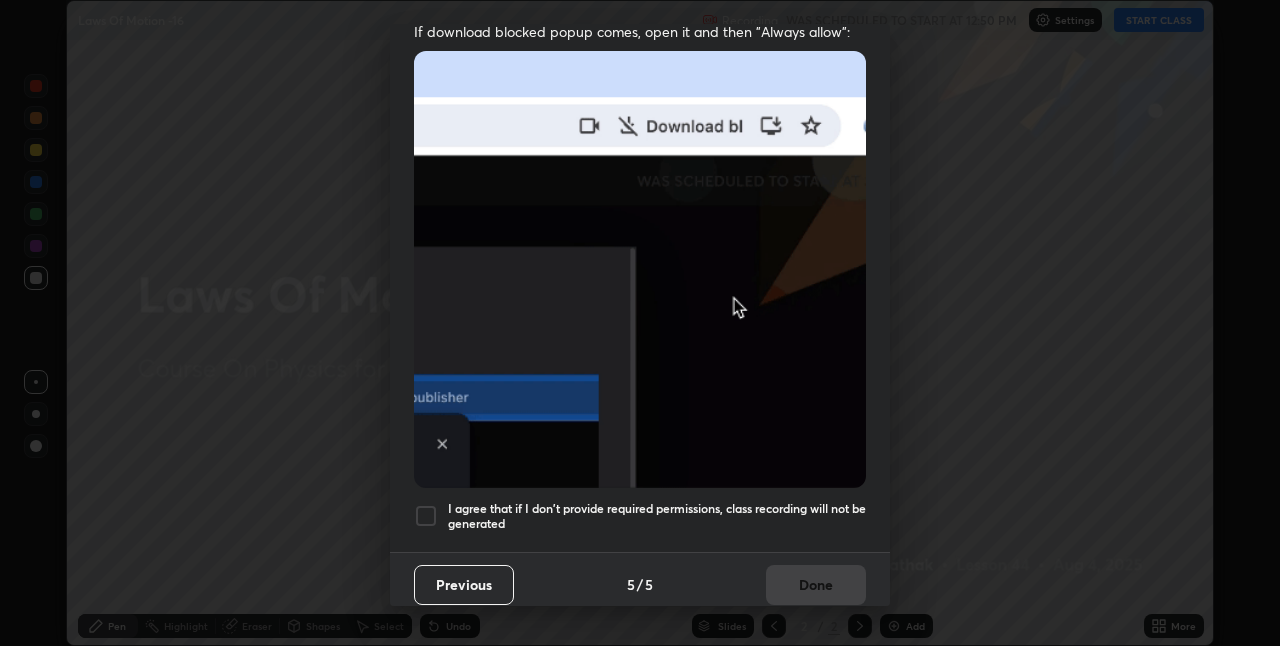 click on "I agree that if I don't provide required permissions, class recording will not be generated" at bounding box center (657, 516) 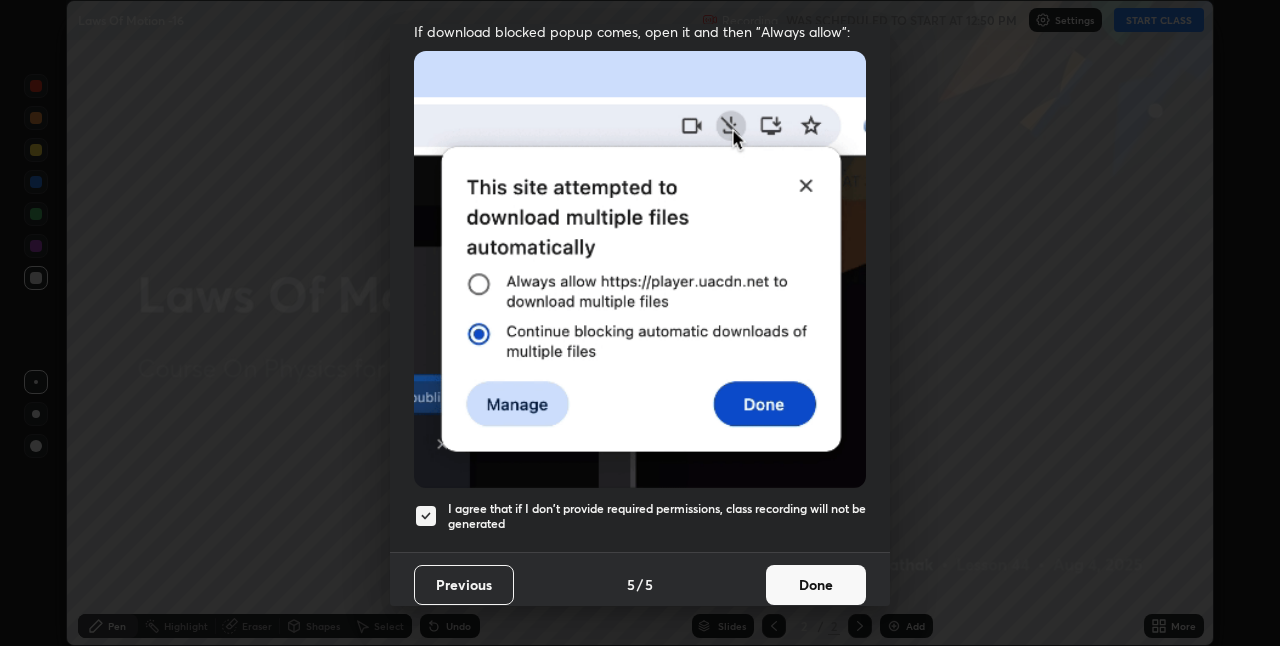 click on "Done" at bounding box center (816, 585) 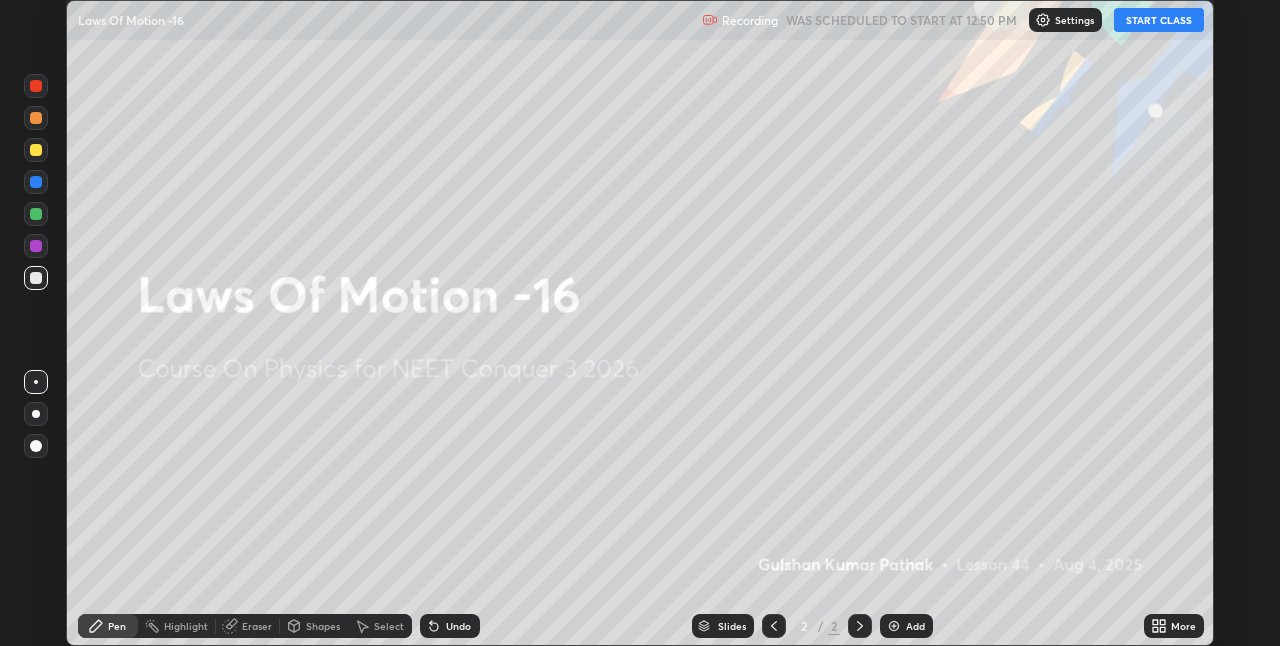 click 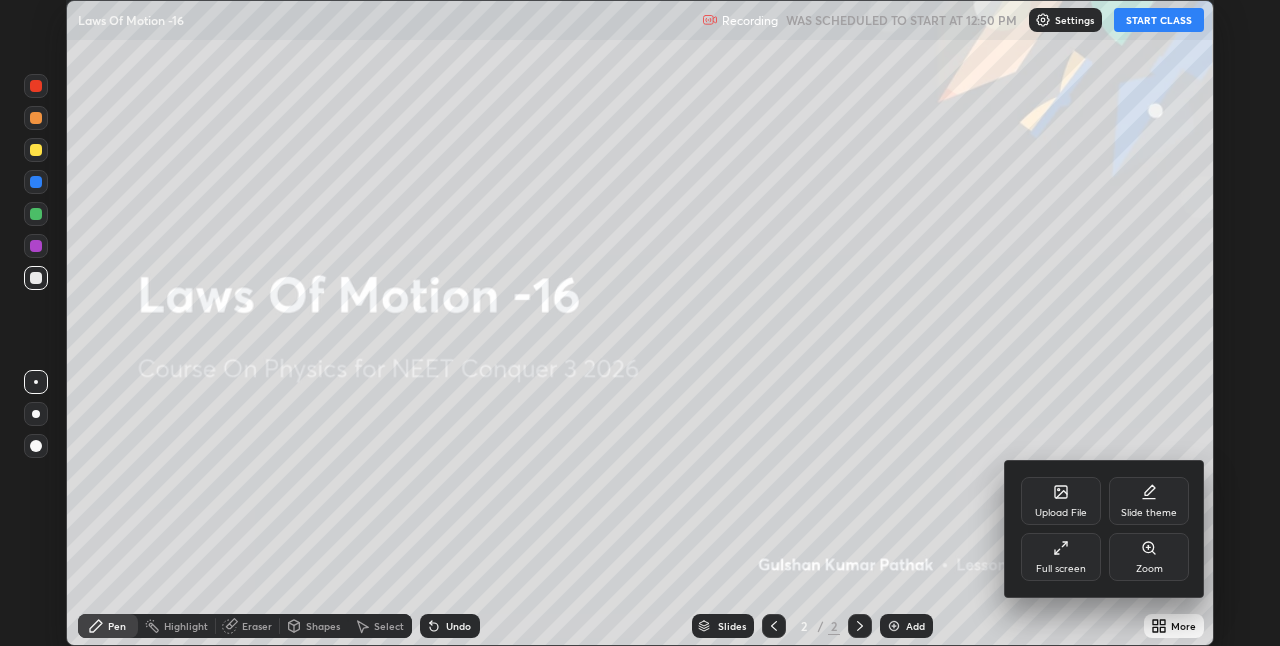 click on "Full screen" at bounding box center (1061, 569) 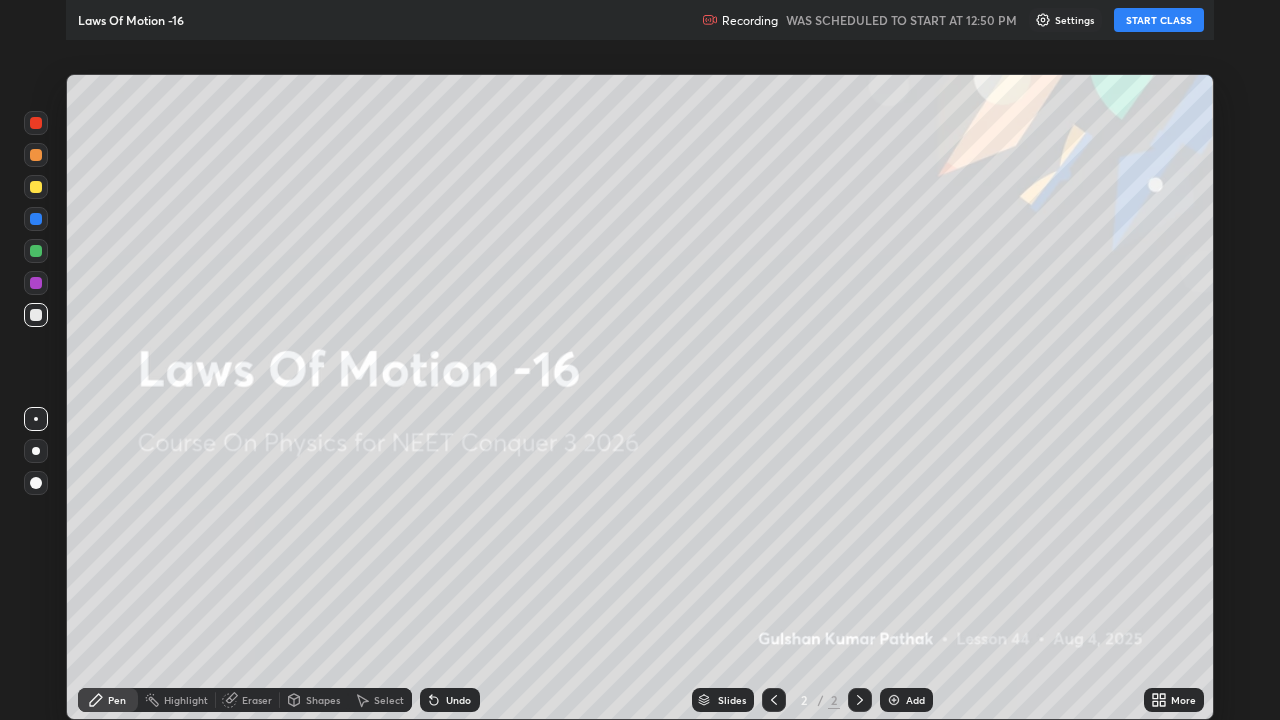 scroll, scrollTop: 99280, scrollLeft: 98720, axis: both 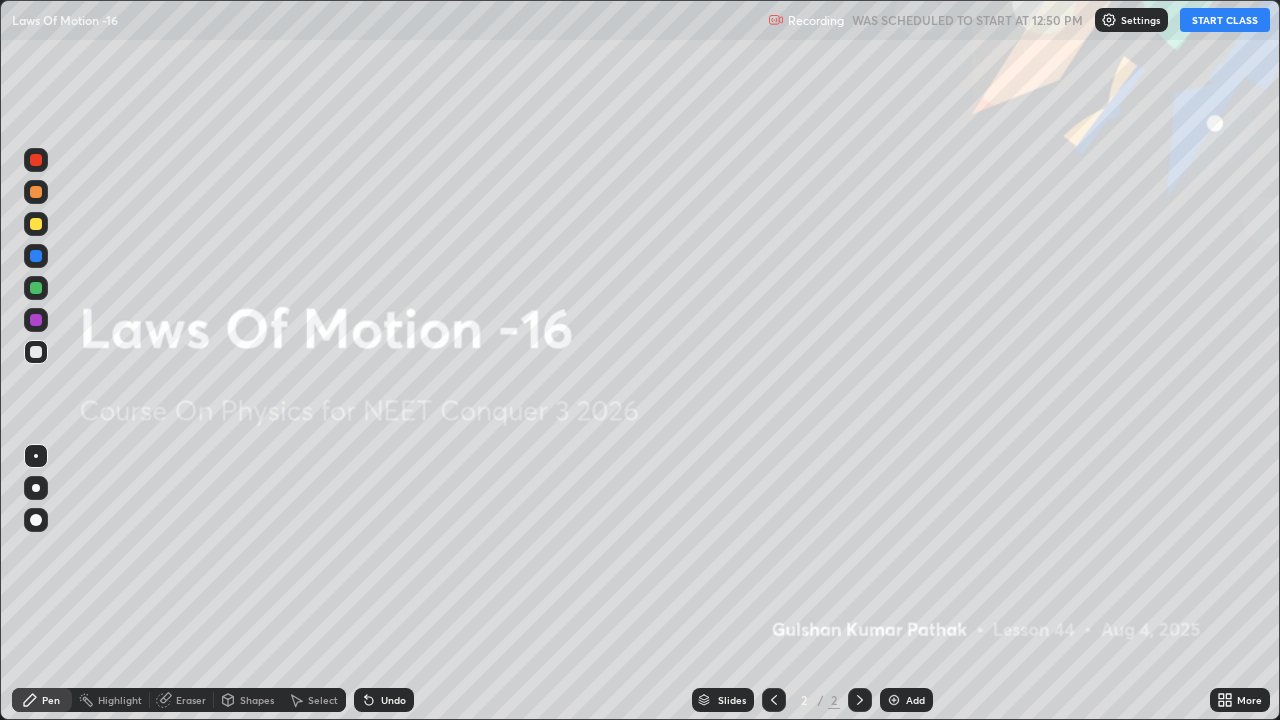 click on "START CLASS" at bounding box center [1225, 20] 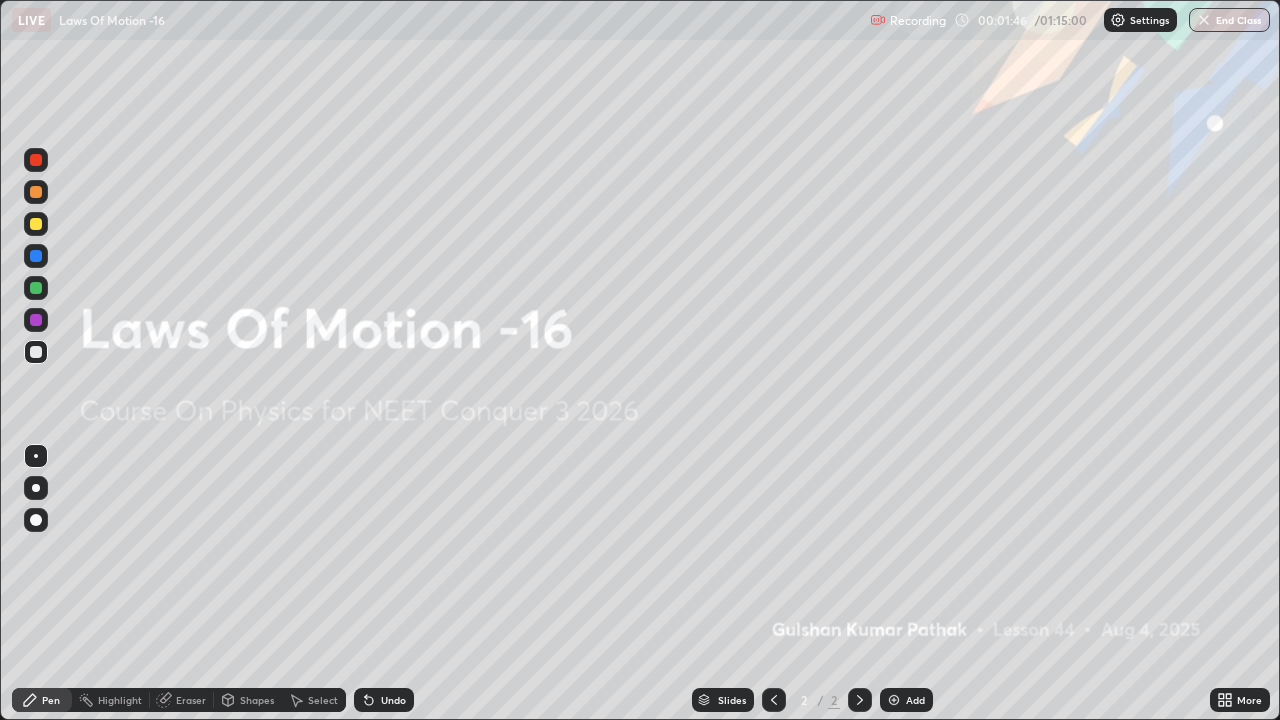 click at bounding box center [894, 700] 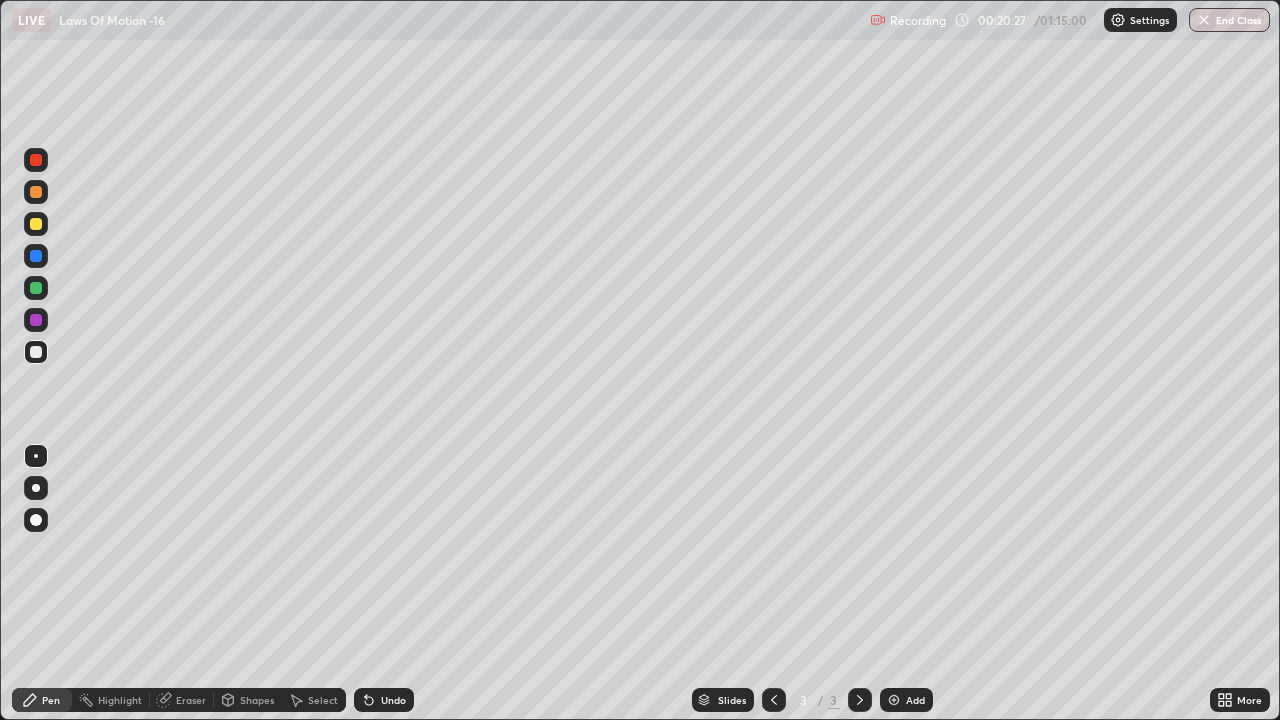 click at bounding box center (36, 520) 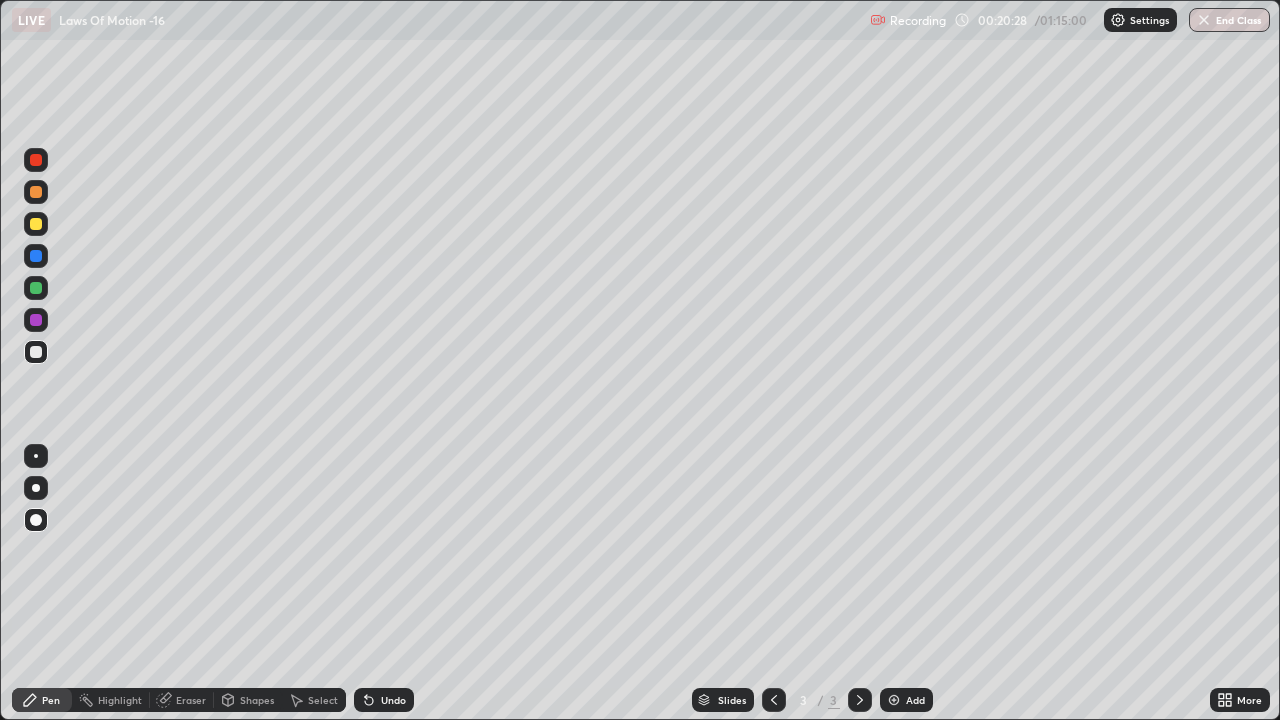 click on "Shapes" at bounding box center (257, 700) 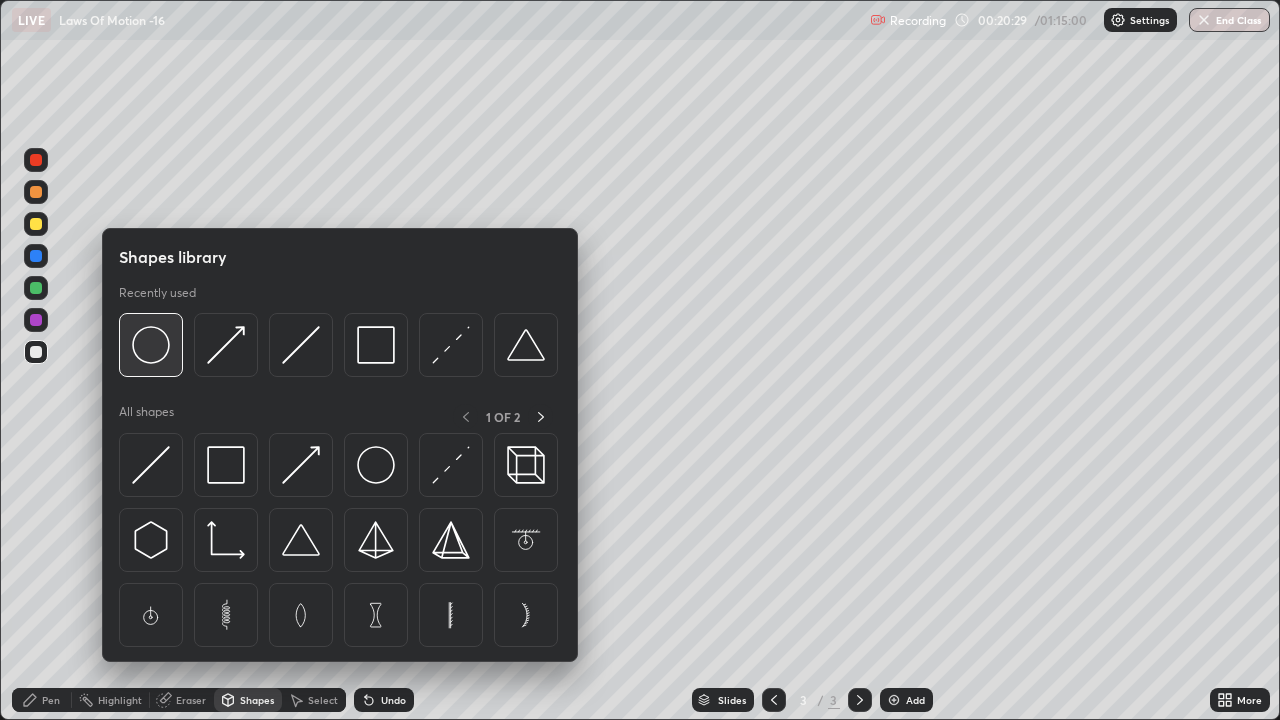 click at bounding box center (151, 345) 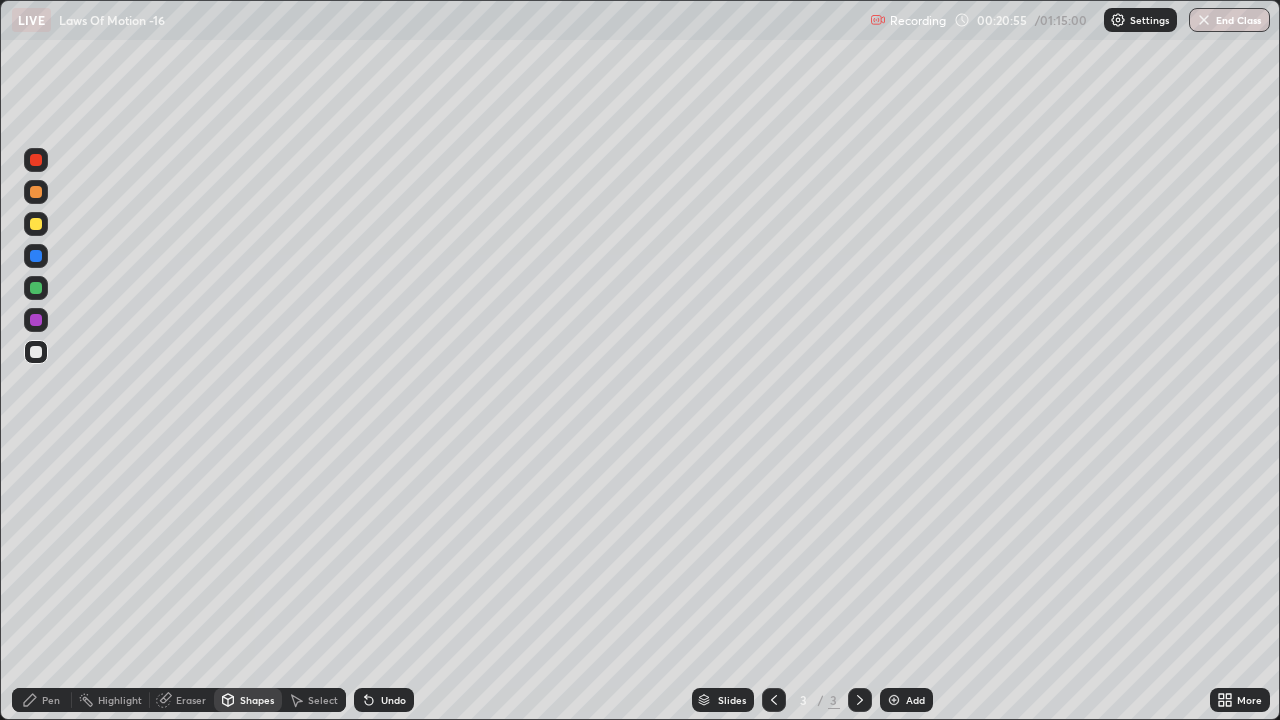 click on "Shapes" at bounding box center [257, 700] 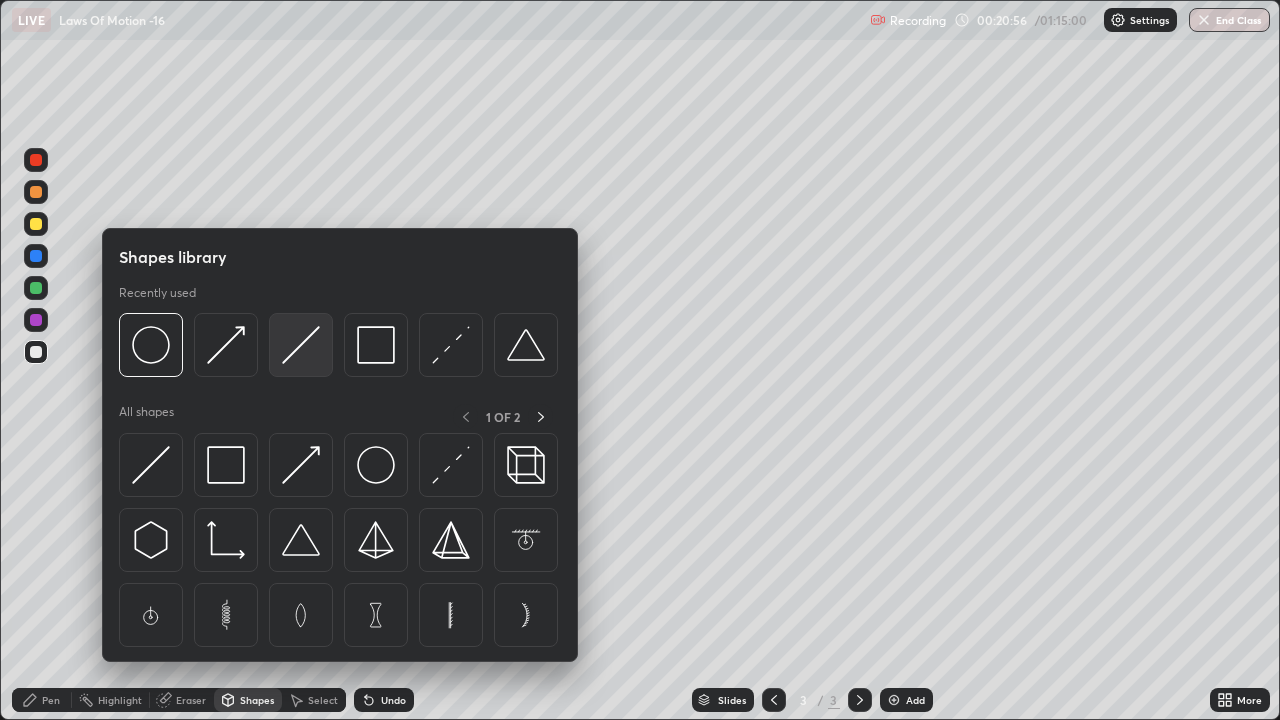 click at bounding box center [301, 345] 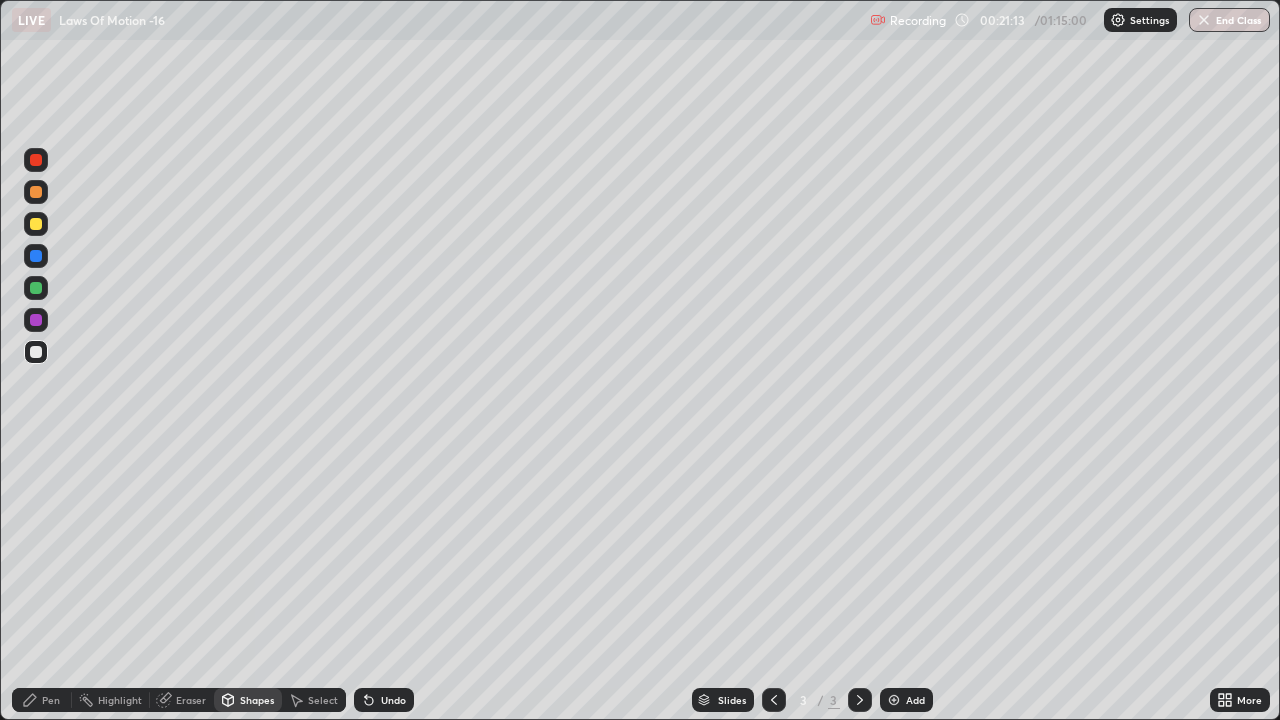 click at bounding box center [36, 288] 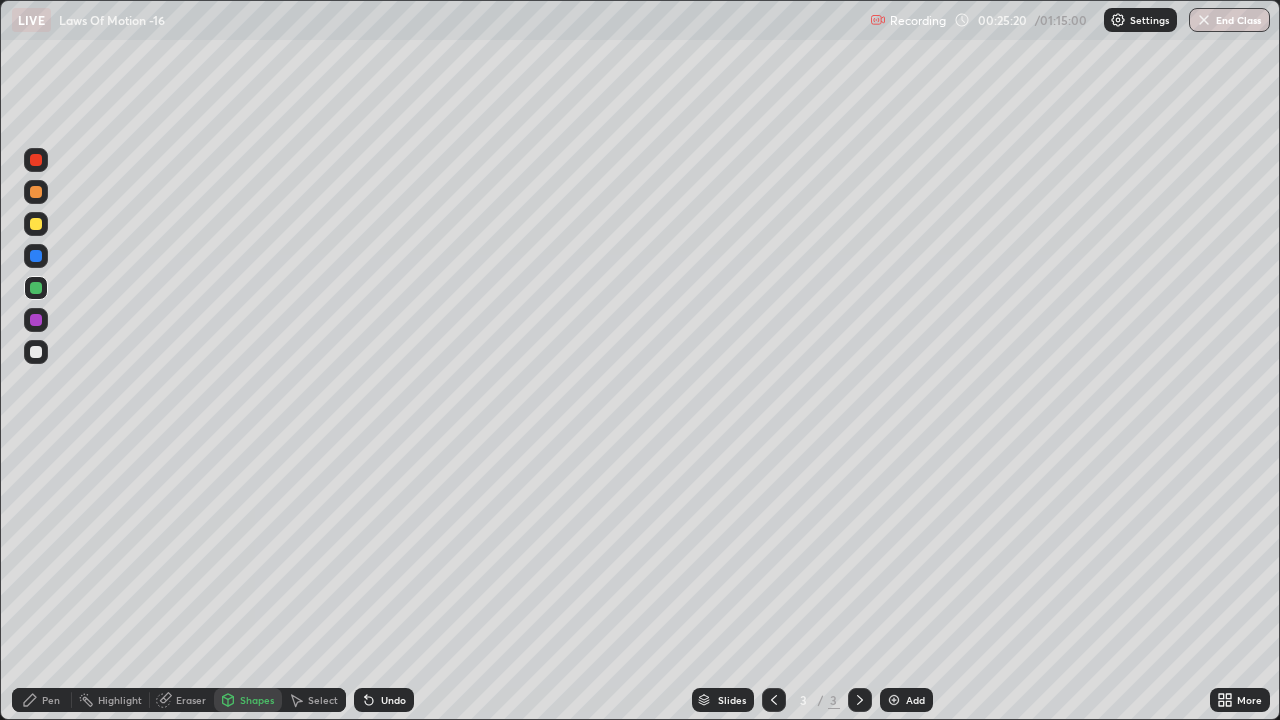 click on "Pen" at bounding box center (51, 700) 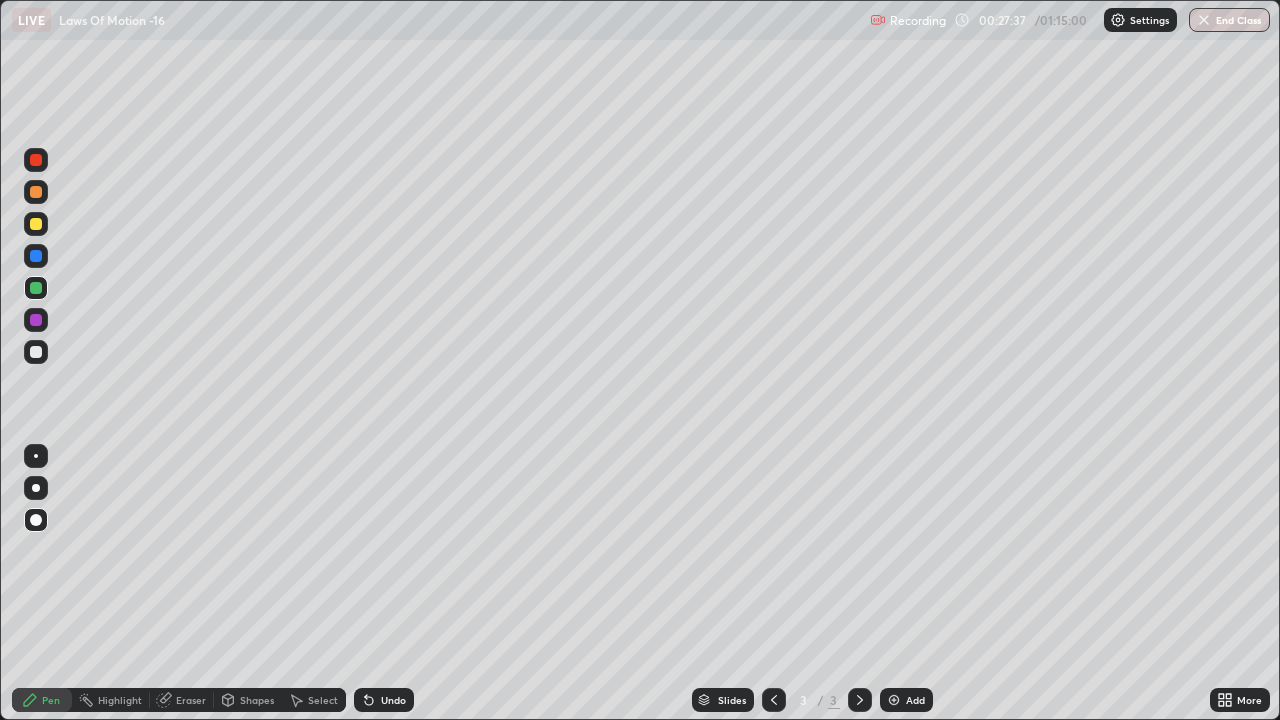 click on "Add" at bounding box center [906, 700] 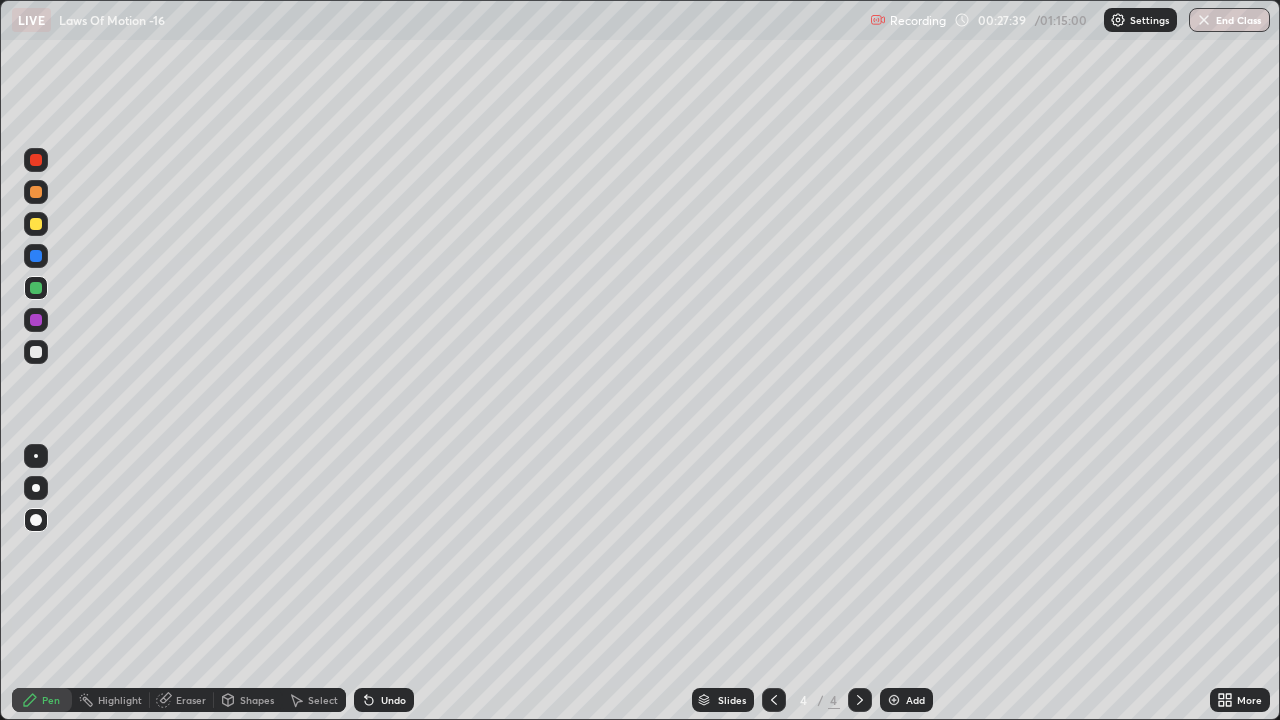 click on "Shapes" at bounding box center (257, 700) 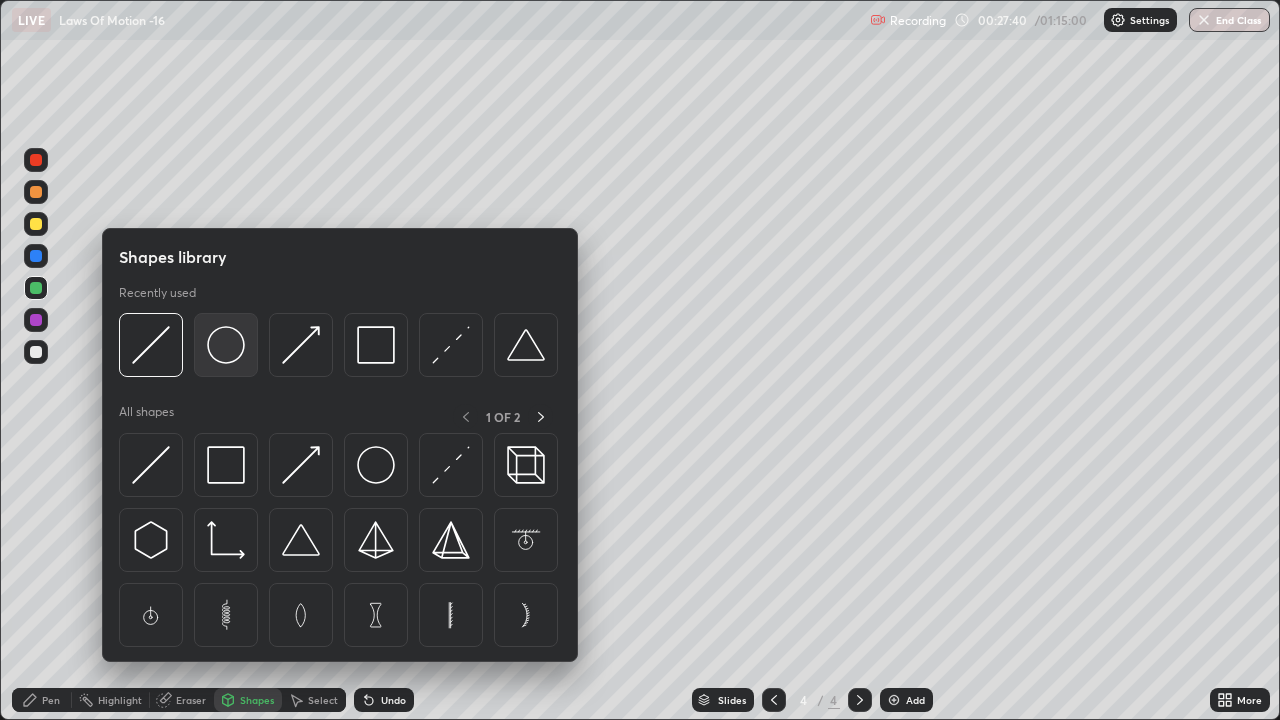click at bounding box center (226, 345) 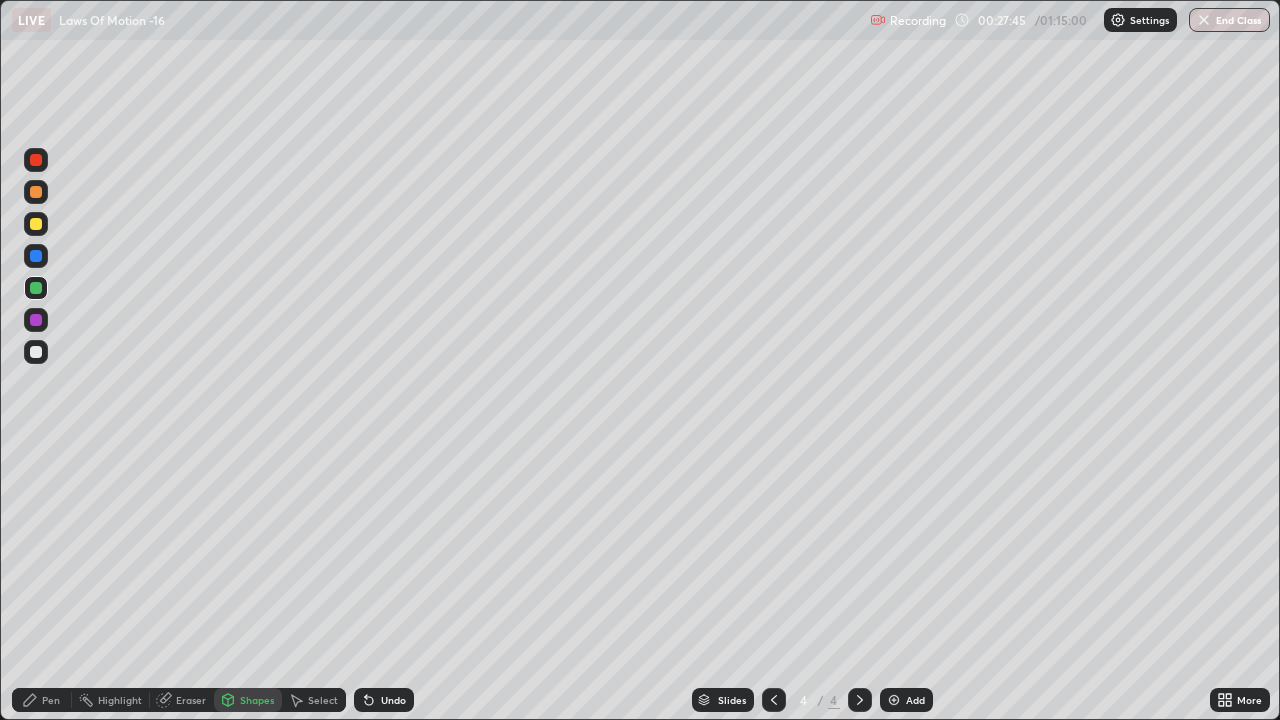click on "Pen" at bounding box center [42, 700] 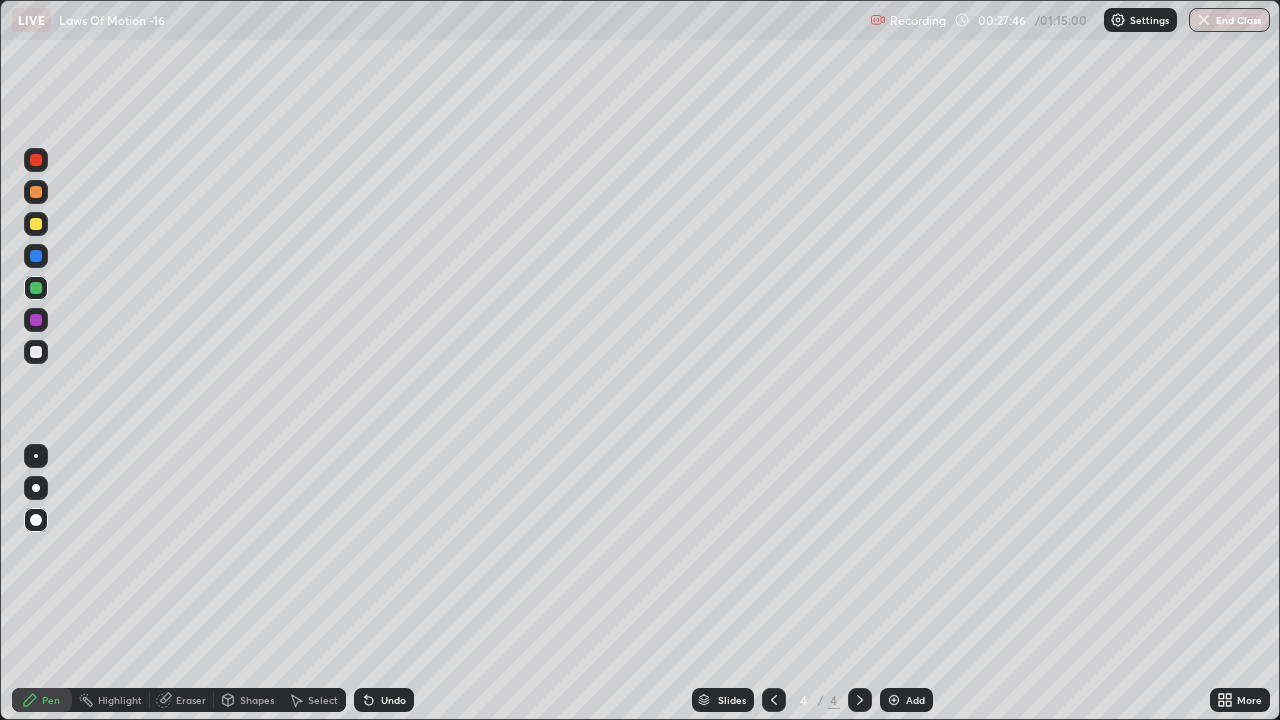 click at bounding box center (36, 352) 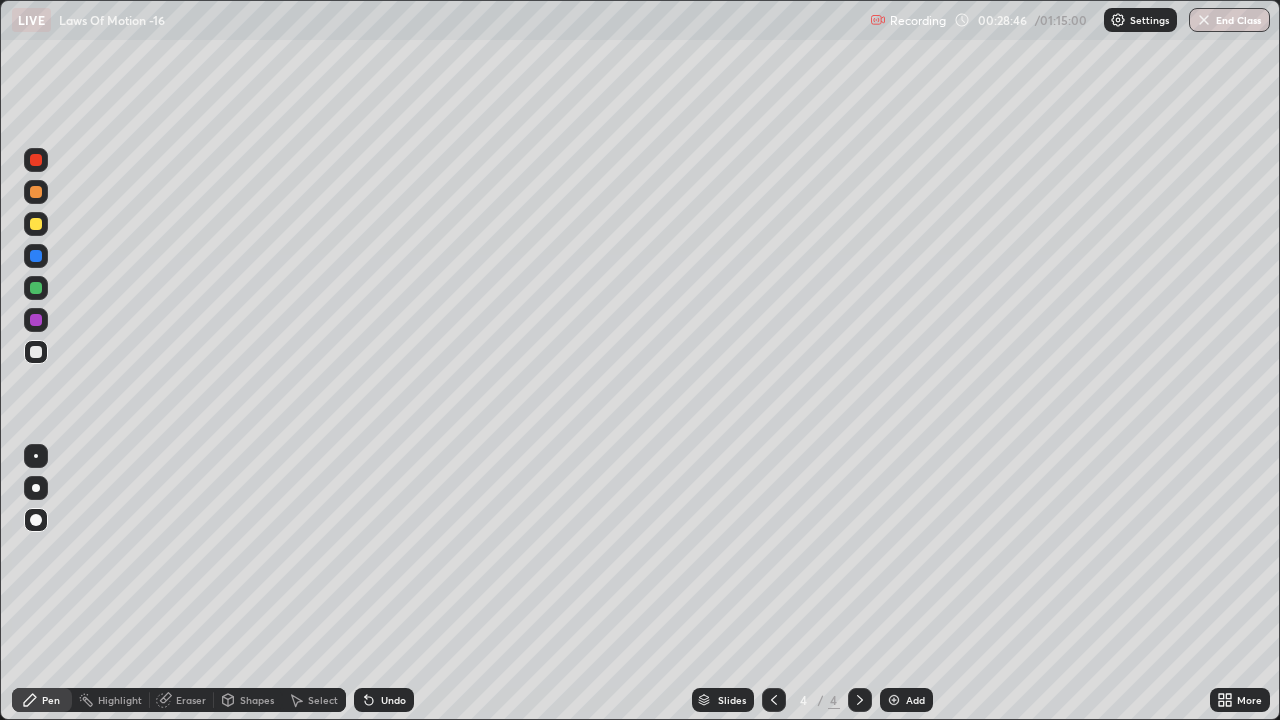 click at bounding box center (36, 224) 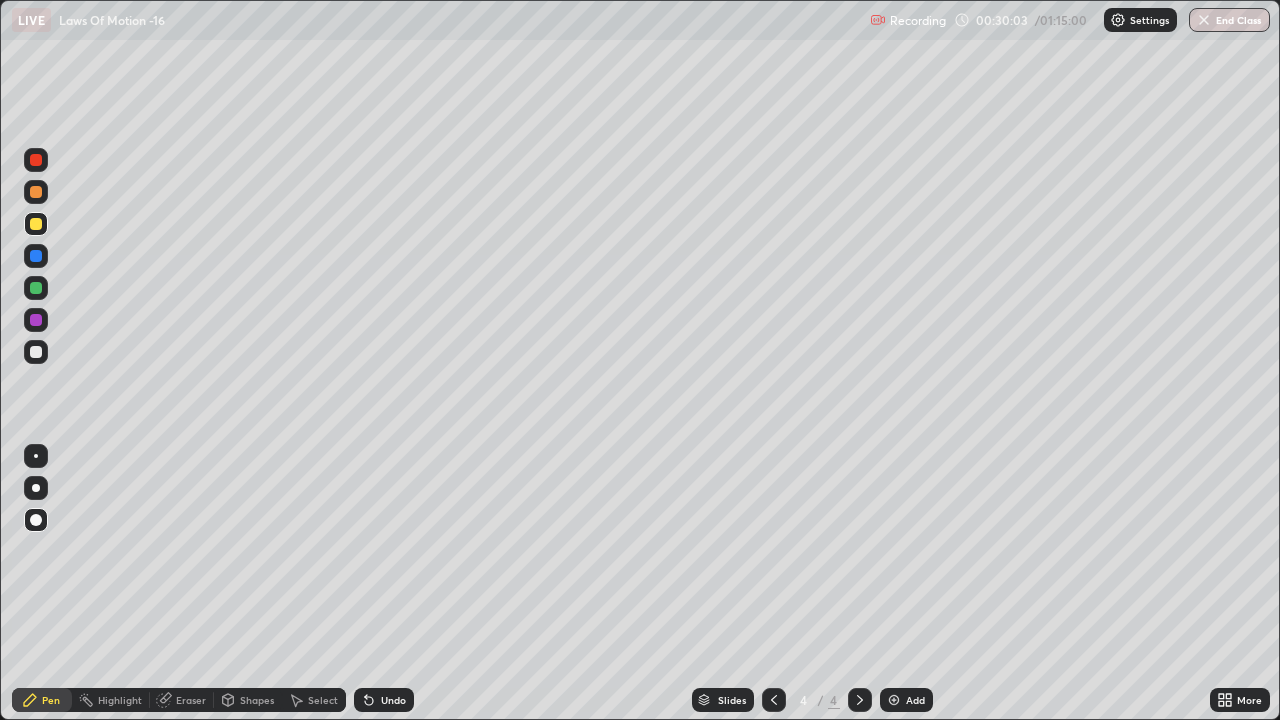 click at bounding box center [36, 320] 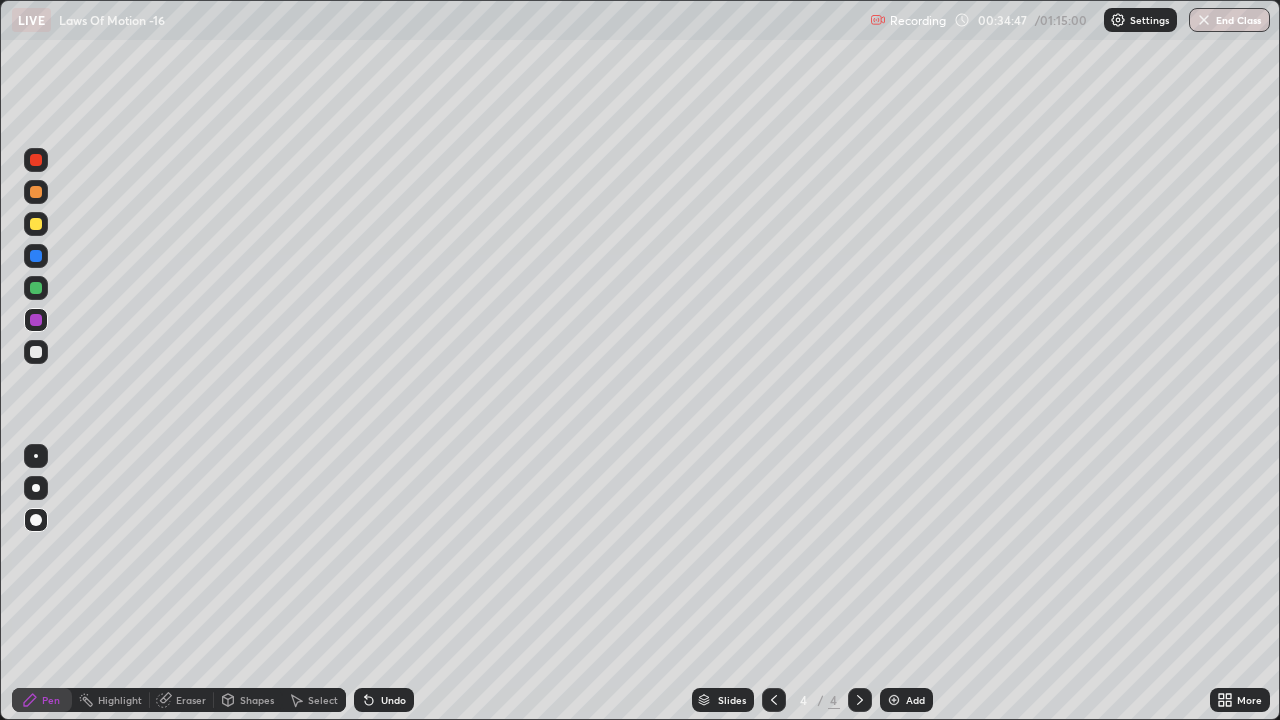 click at bounding box center [894, 700] 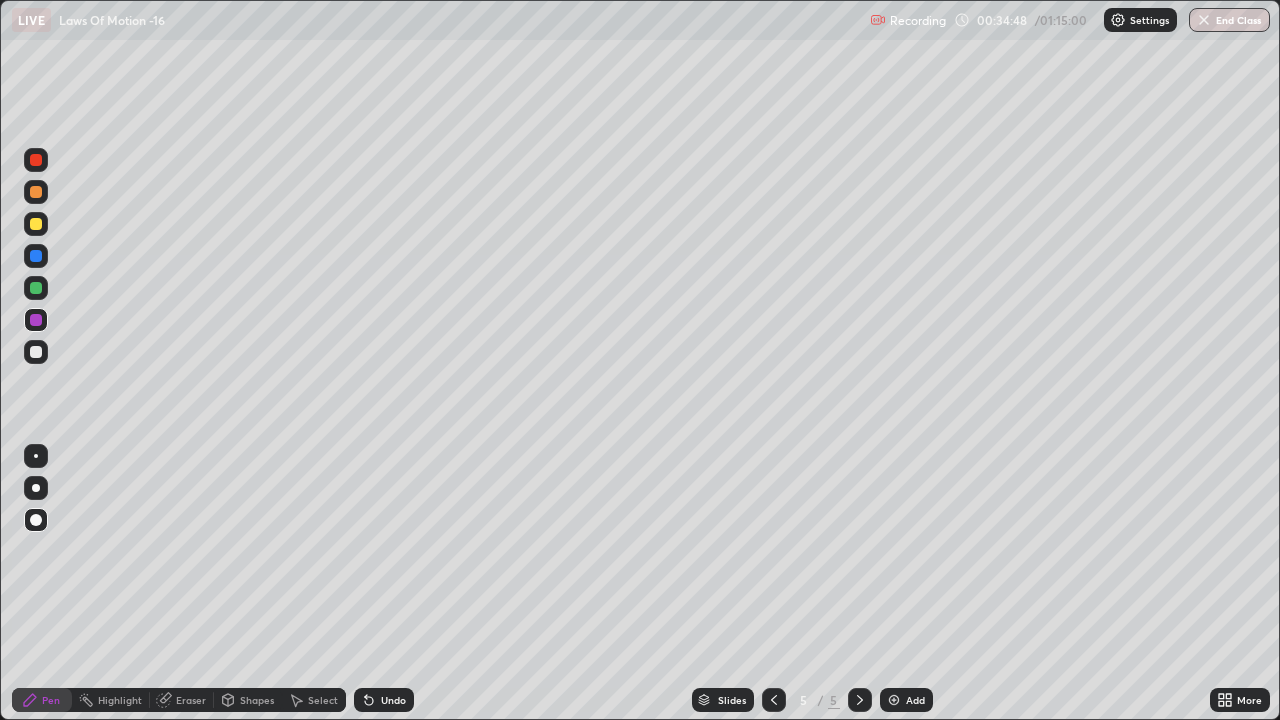 click on "Shapes" at bounding box center [257, 700] 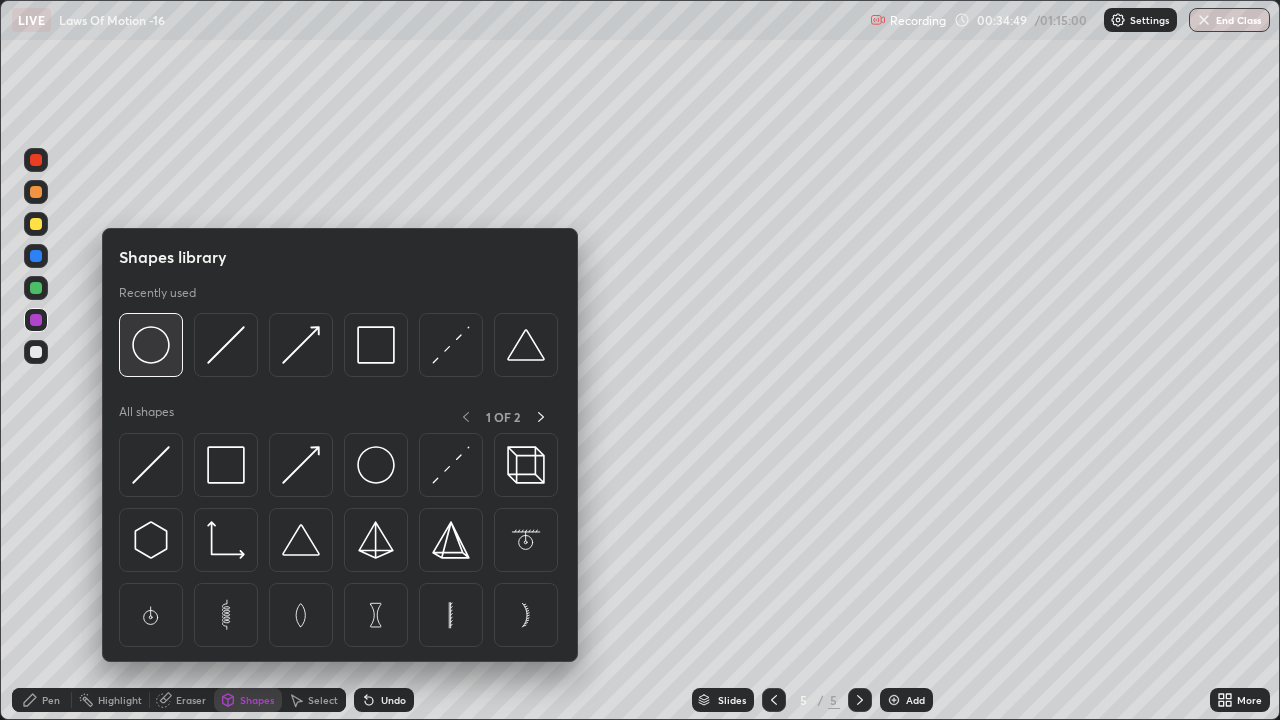 click at bounding box center [151, 345] 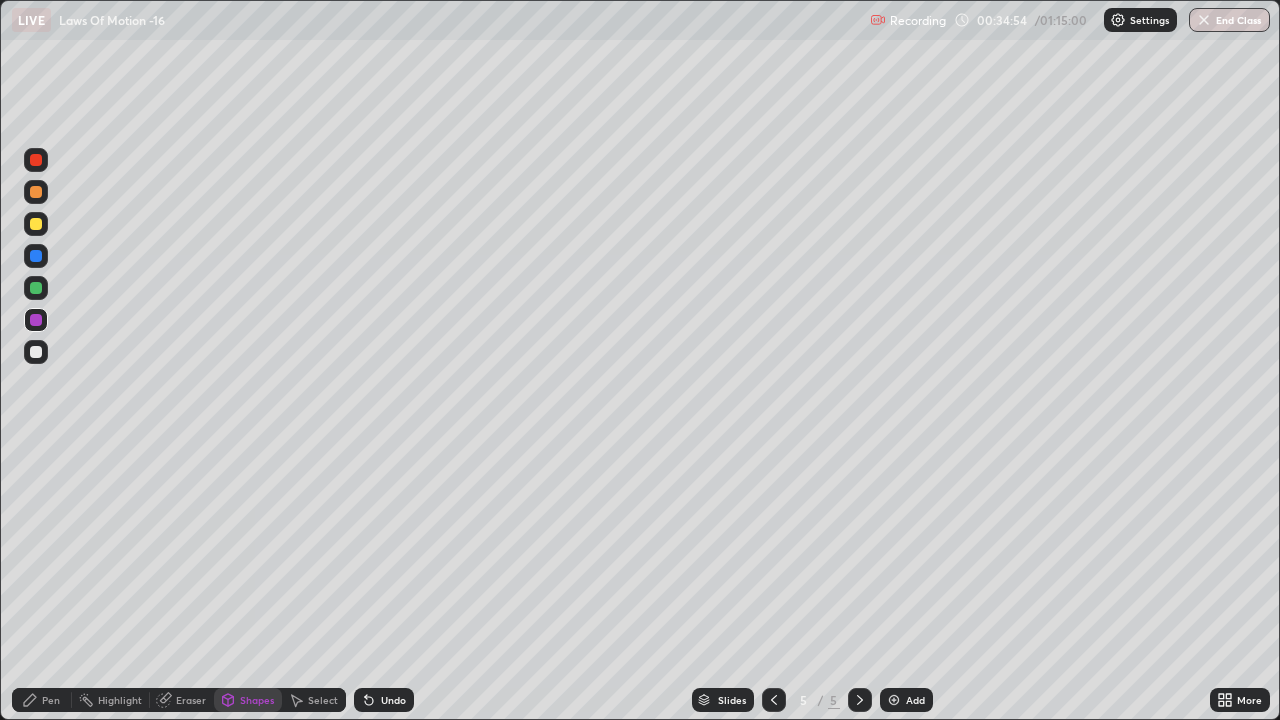 click on "Shapes" at bounding box center [257, 700] 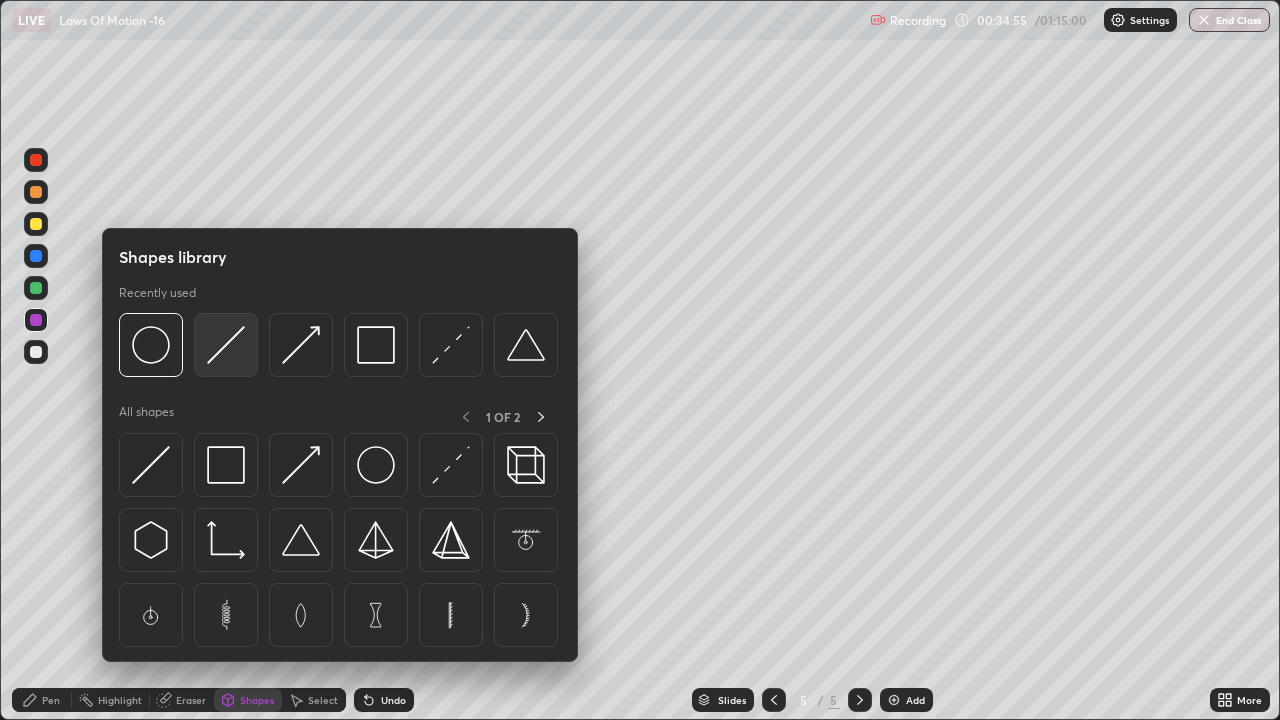 click at bounding box center [226, 345] 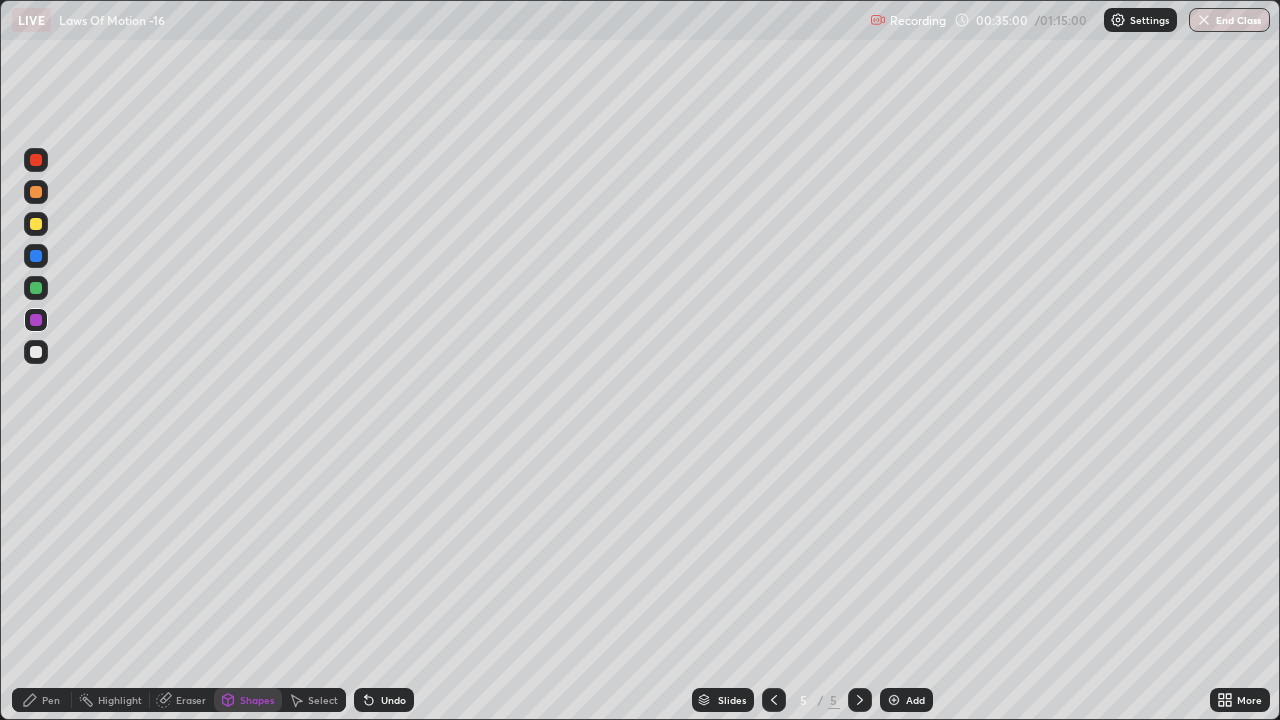 click on "Pen" at bounding box center [51, 700] 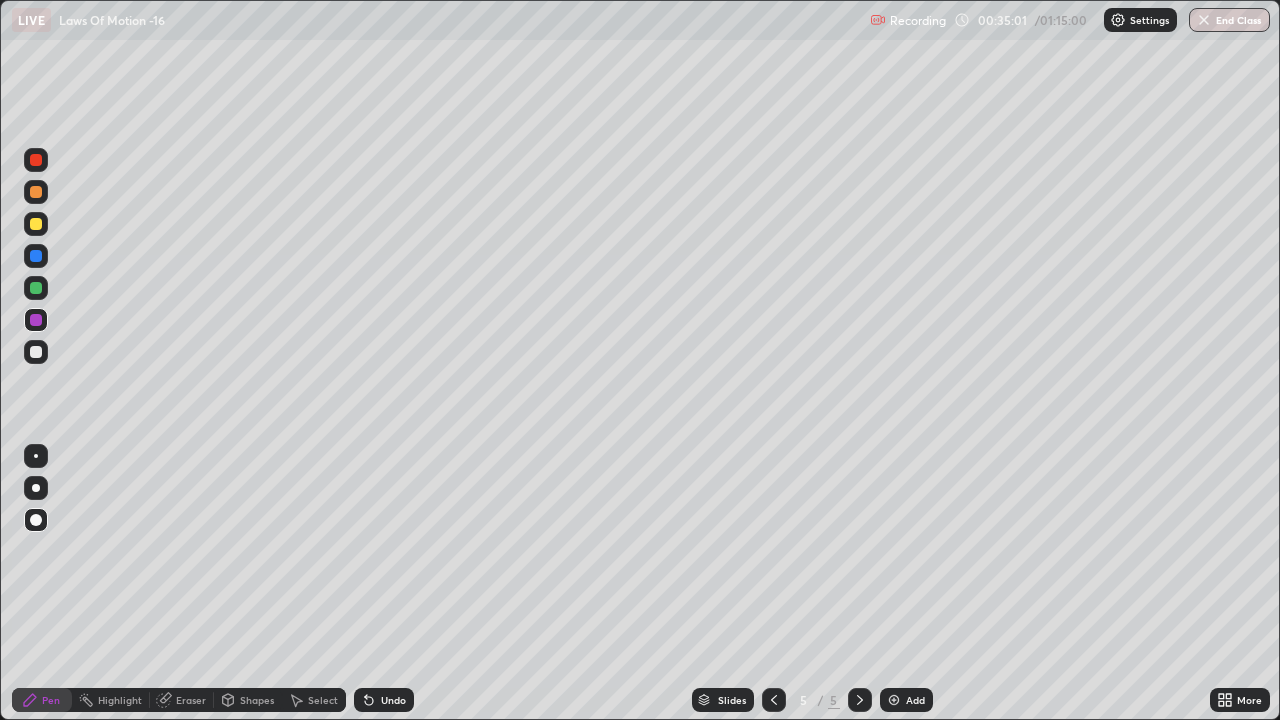 click at bounding box center [36, 352] 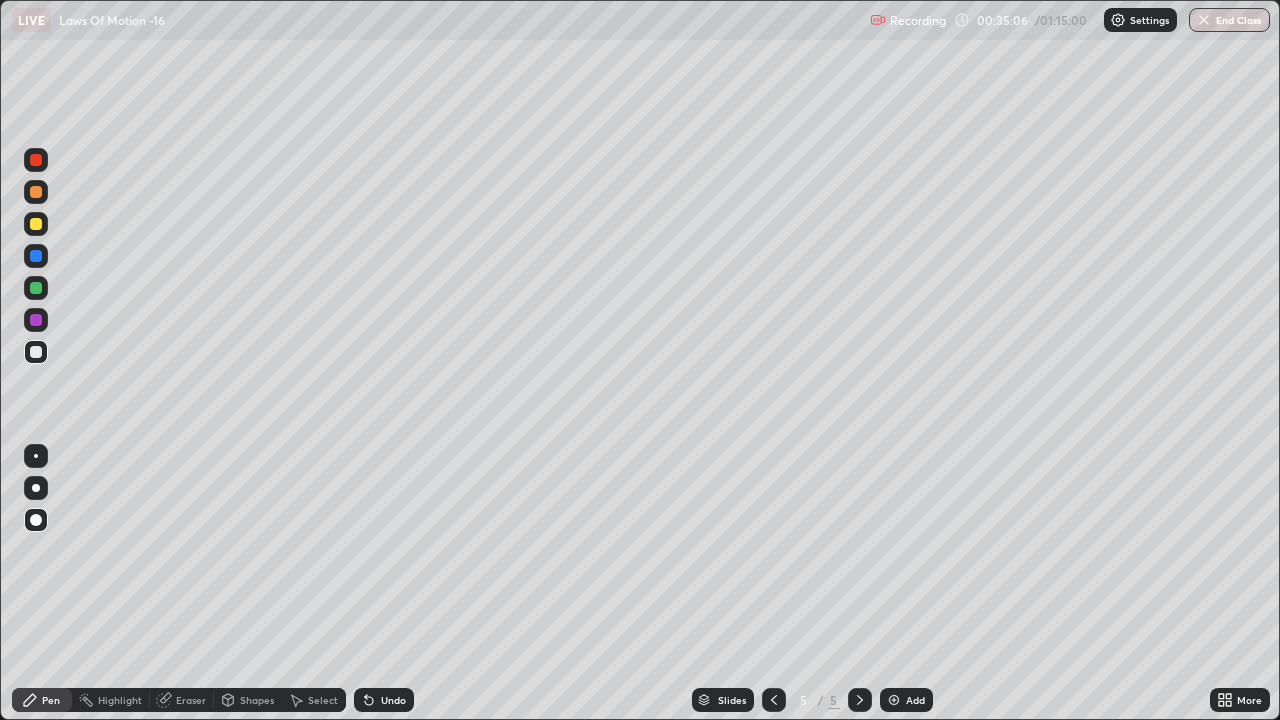 click on "Undo" at bounding box center (393, 700) 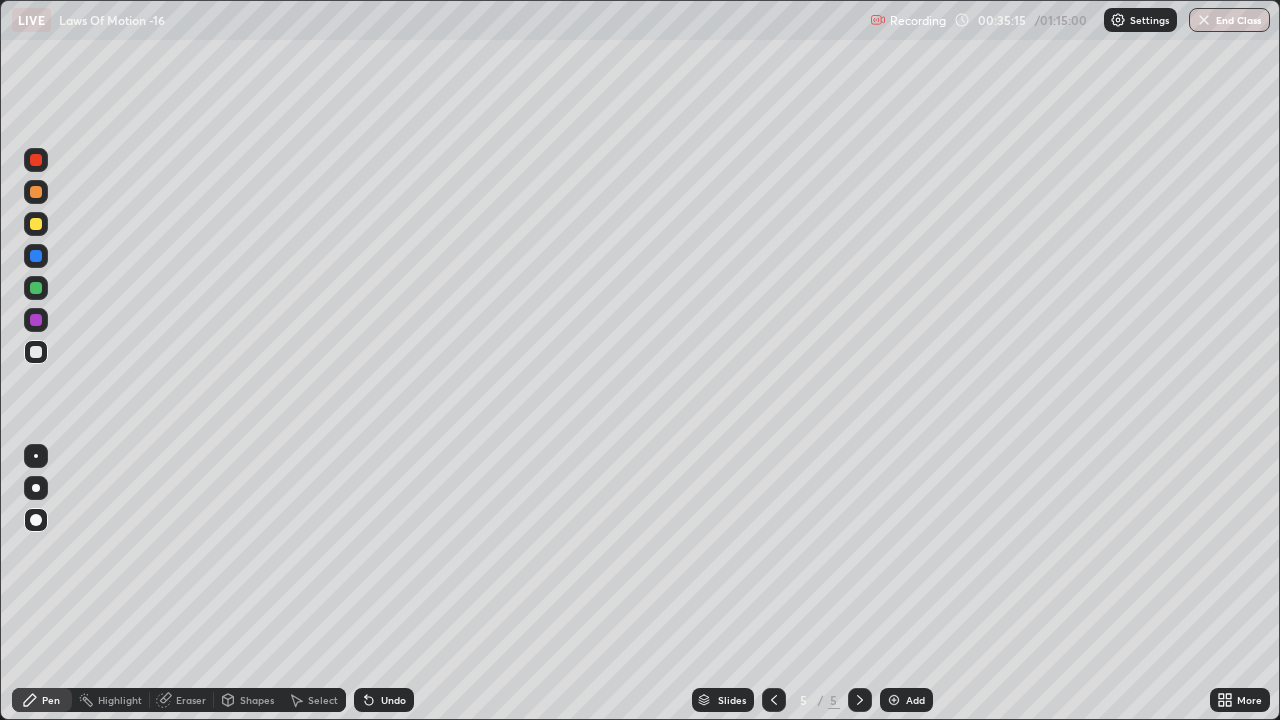 click on "Shapes" at bounding box center (257, 700) 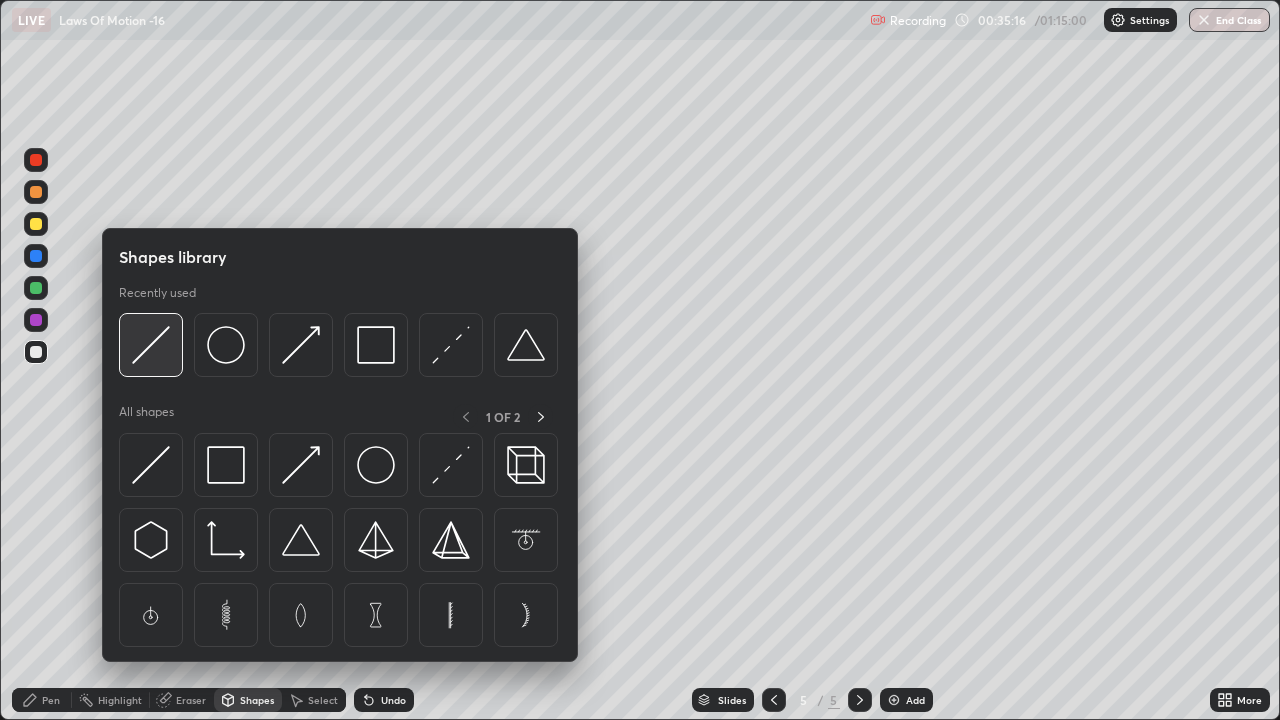 click at bounding box center (151, 345) 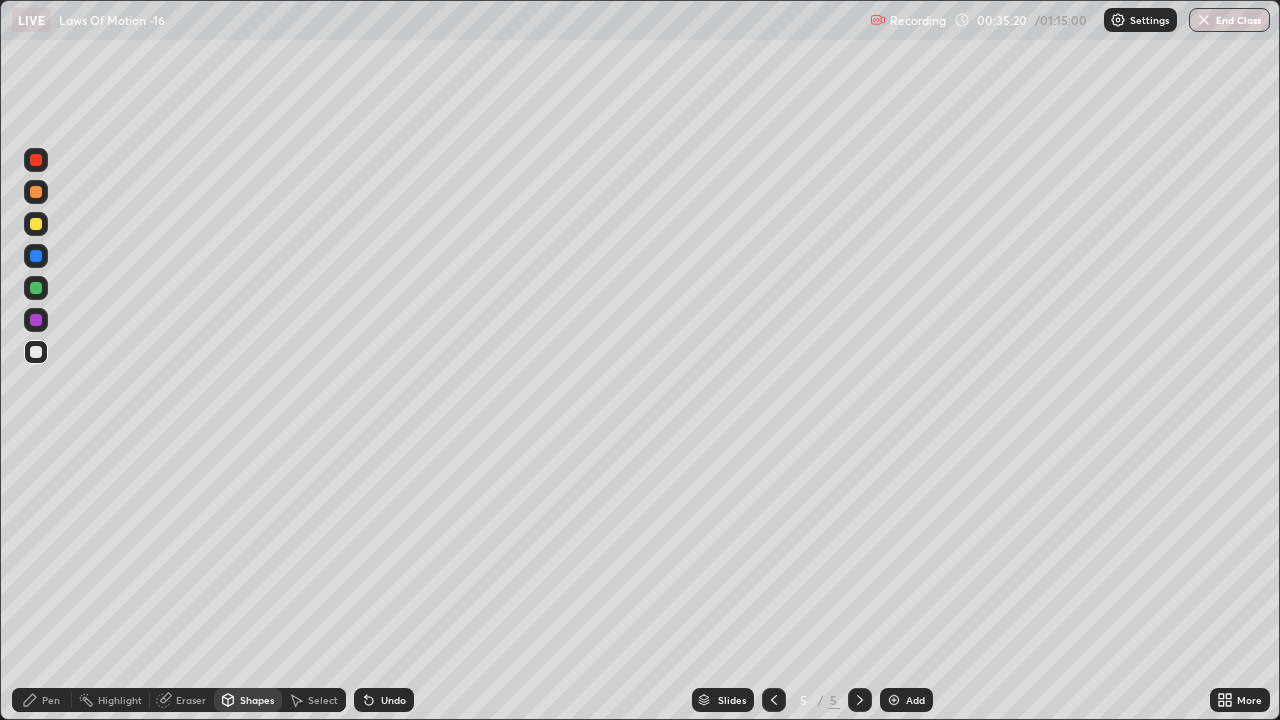click at bounding box center (36, 288) 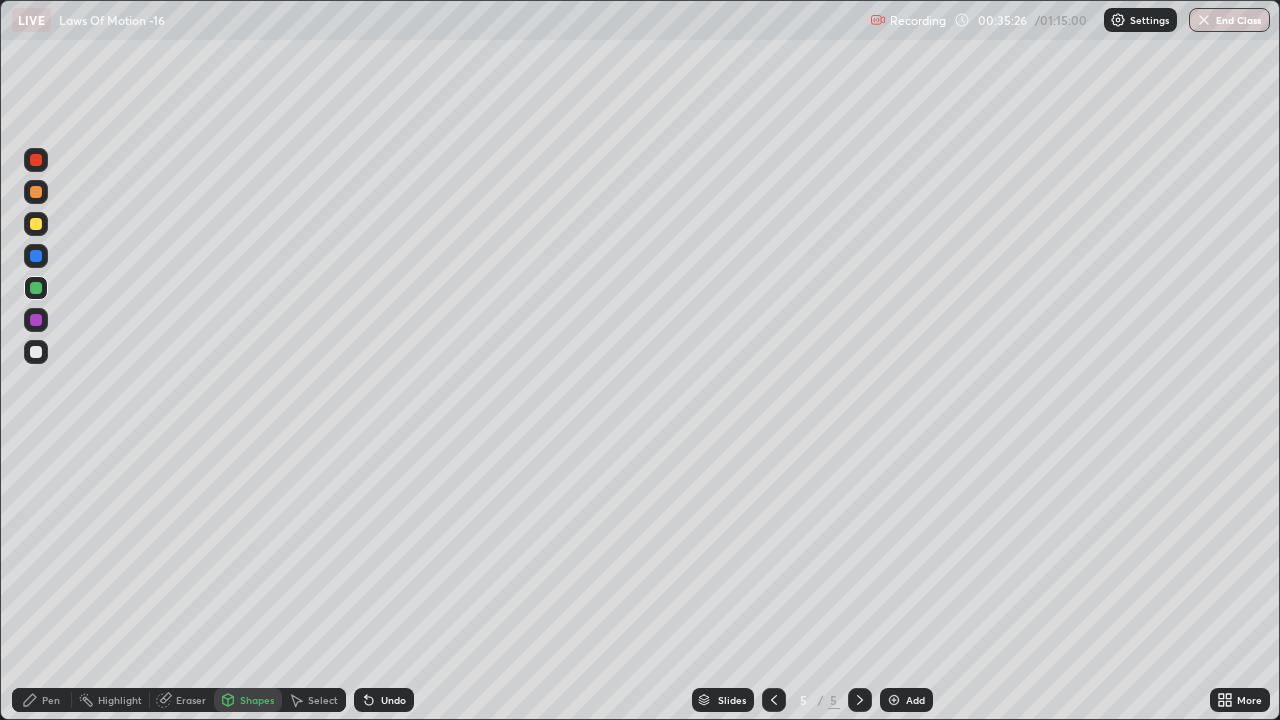 click on "Shapes" at bounding box center (257, 700) 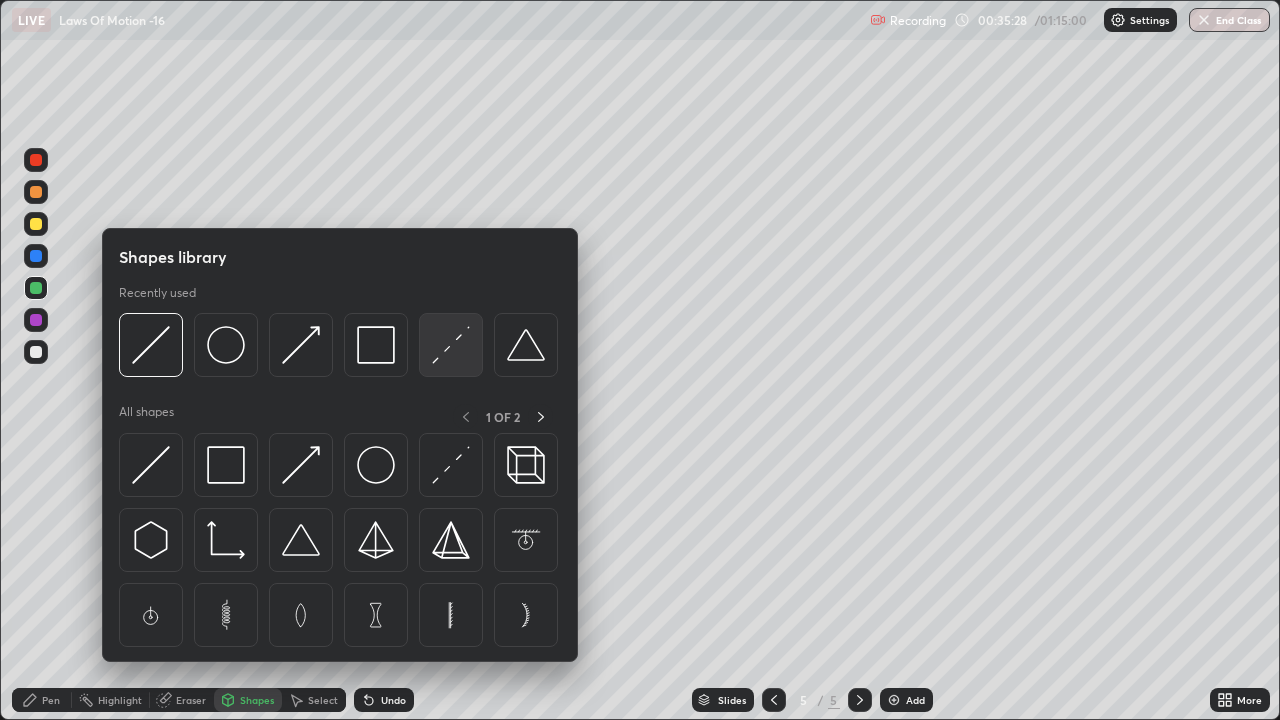 click at bounding box center (451, 345) 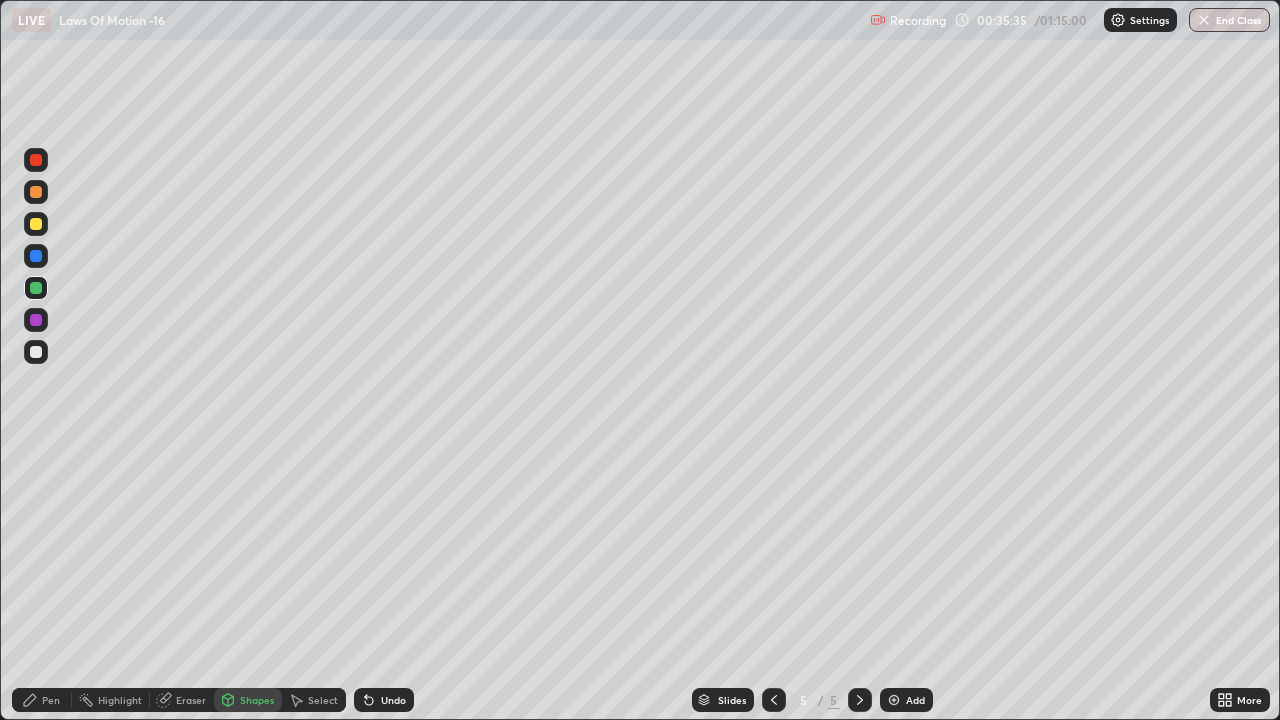 click on "Pen" at bounding box center (42, 700) 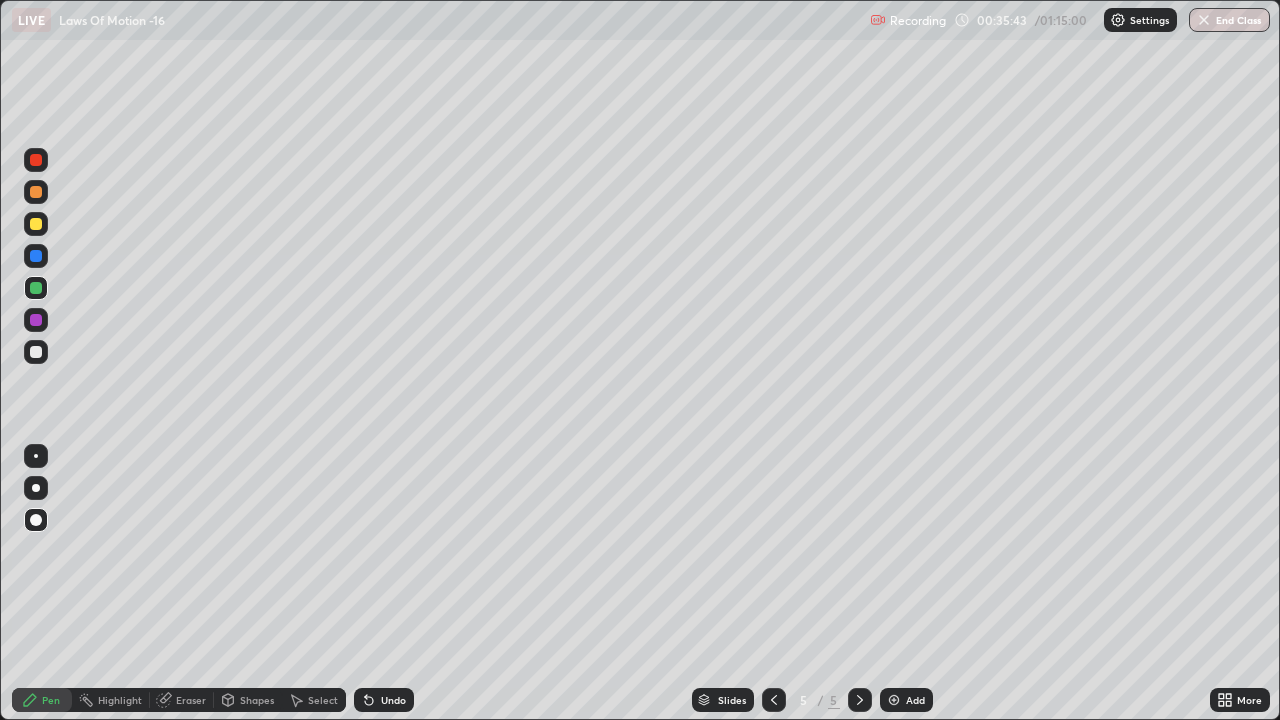 click on "Shapes" at bounding box center [257, 700] 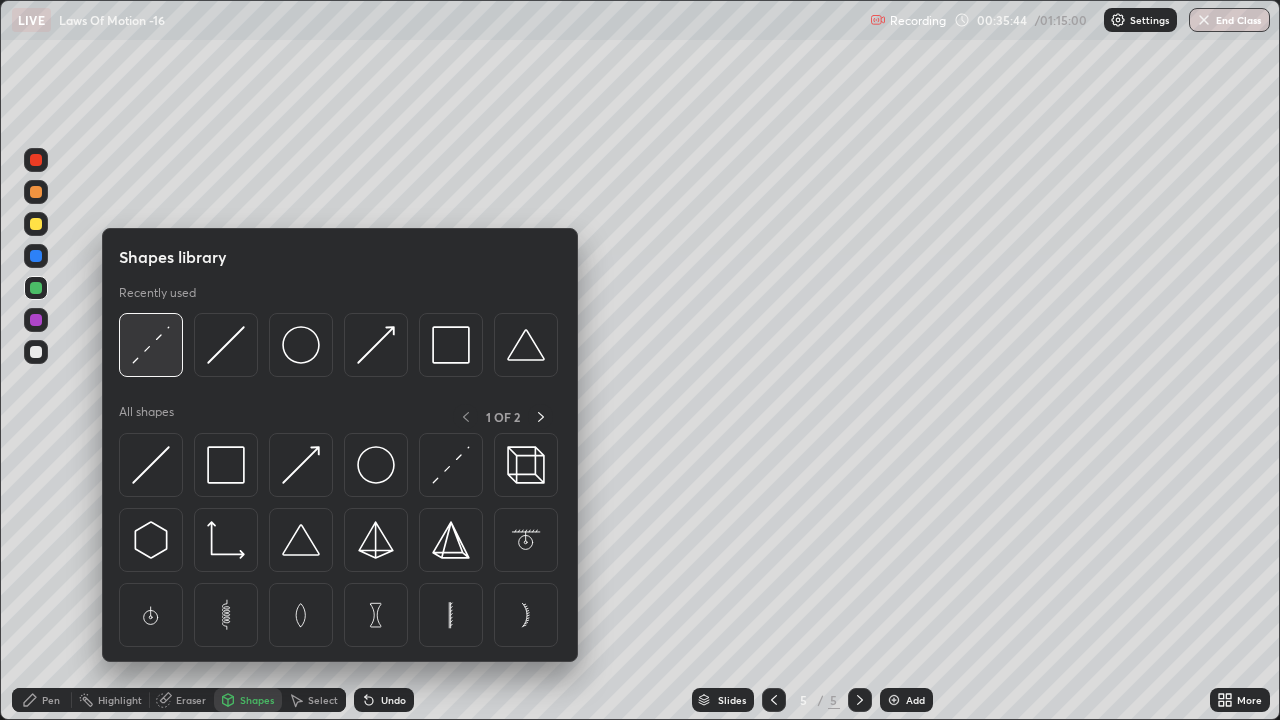 click at bounding box center (151, 345) 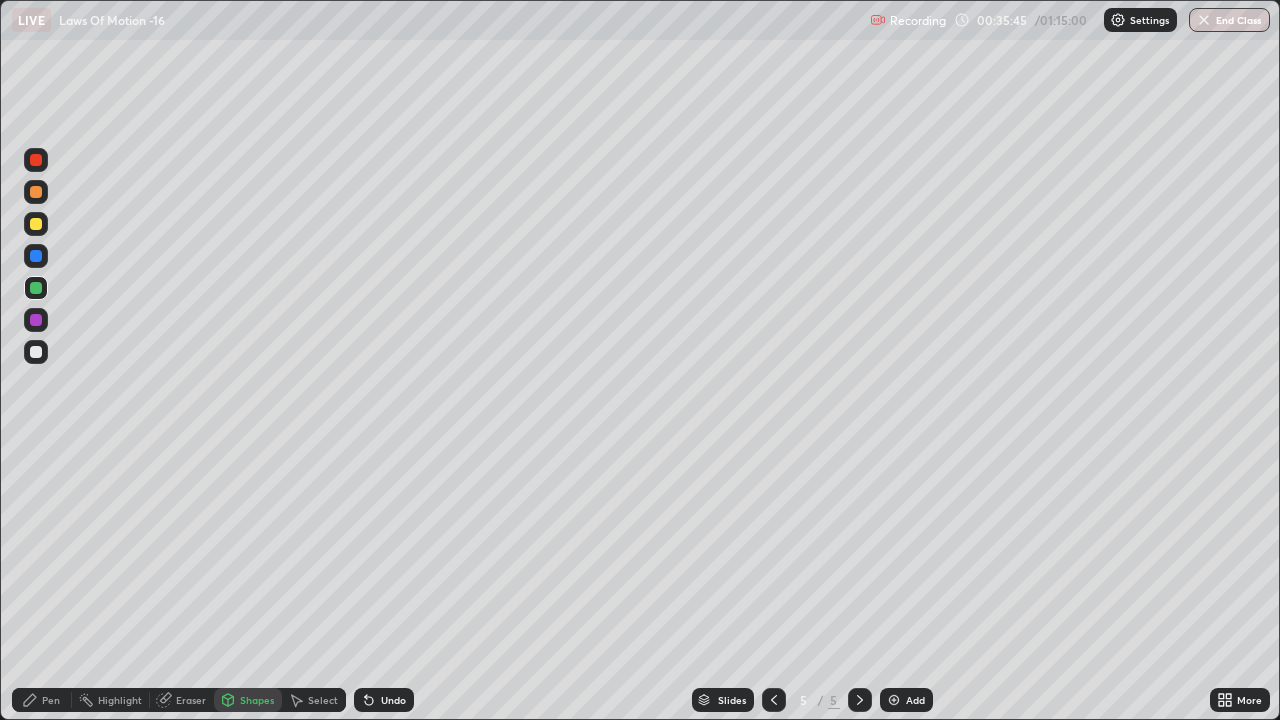 click at bounding box center (36, 352) 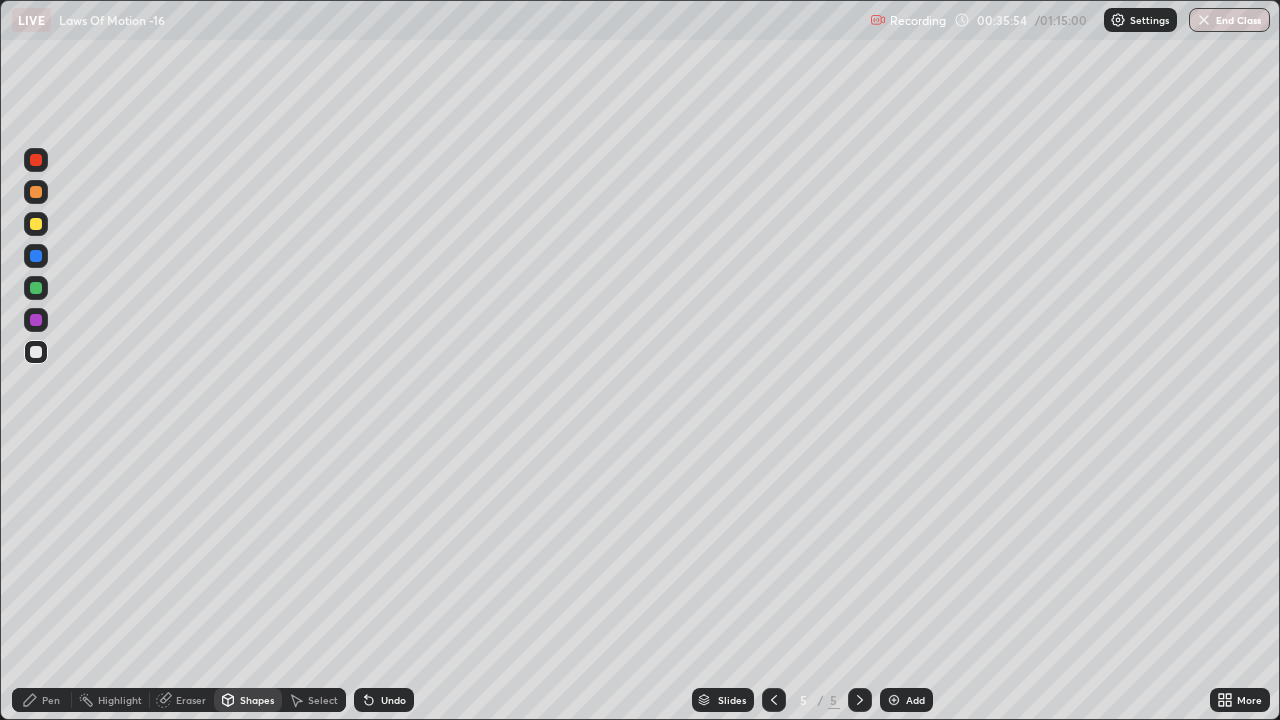 click on "Pen" at bounding box center (51, 700) 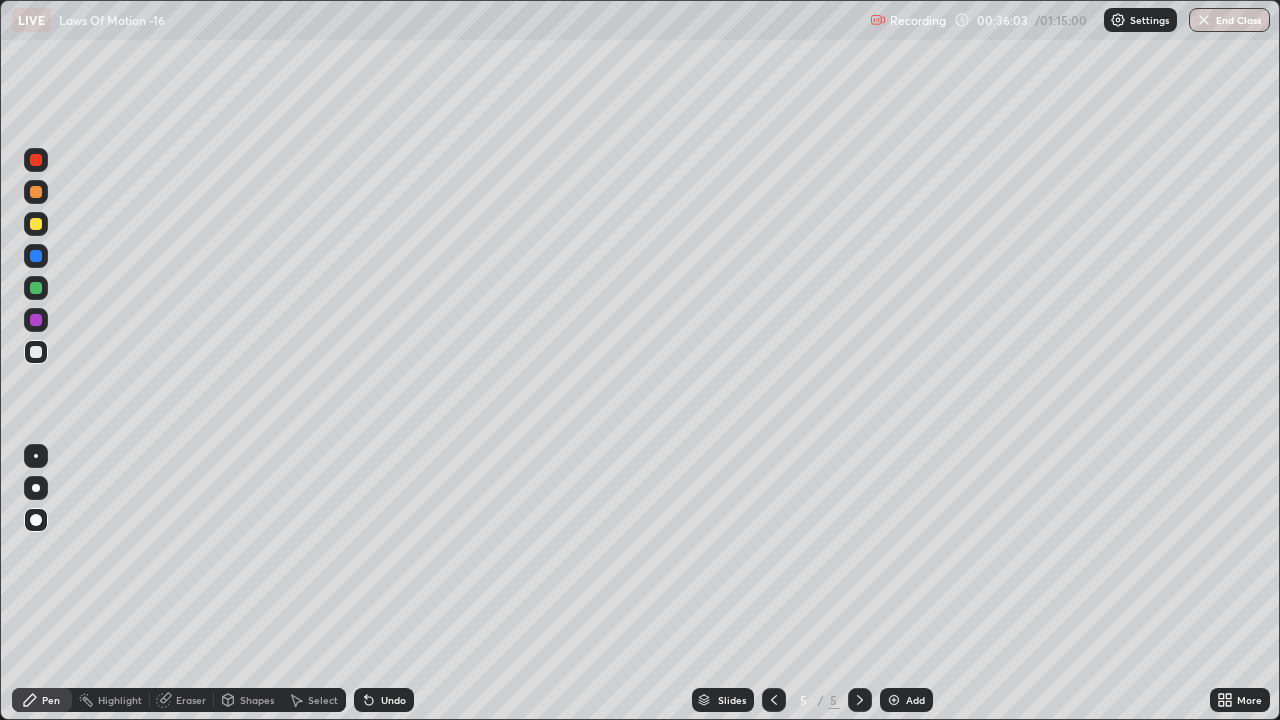 click at bounding box center [36, 288] 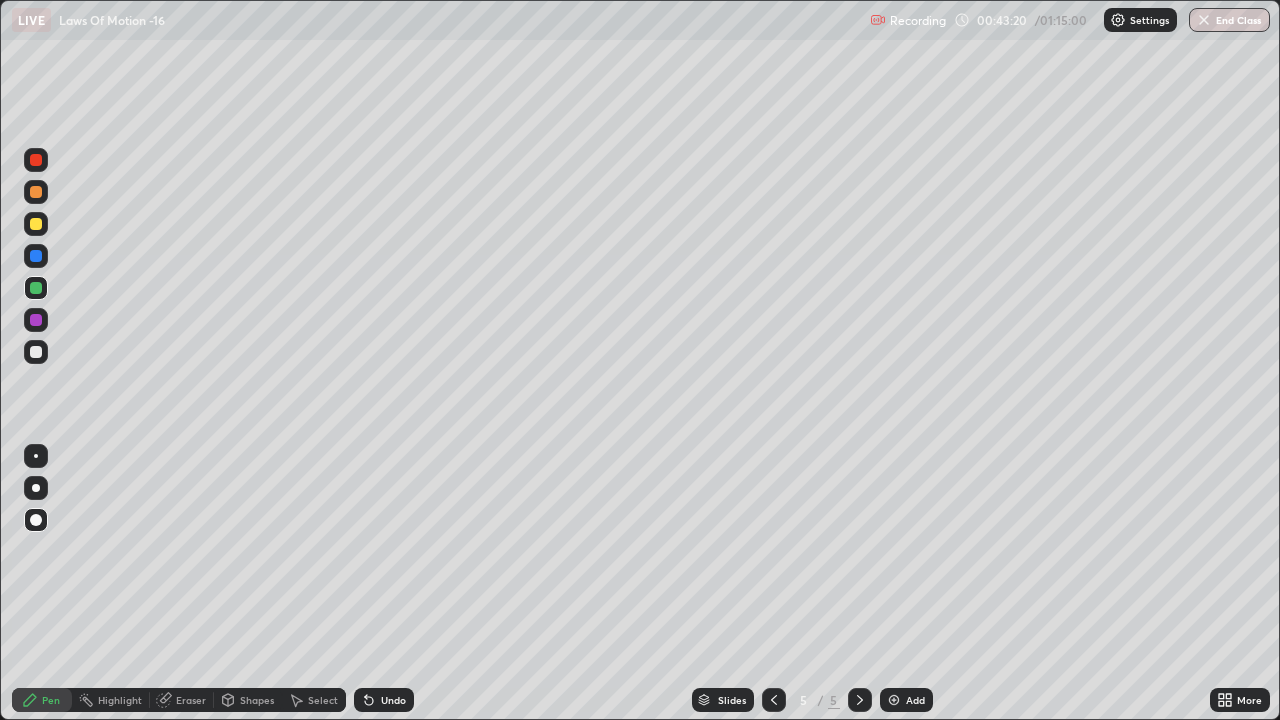 click on "Add" at bounding box center [906, 700] 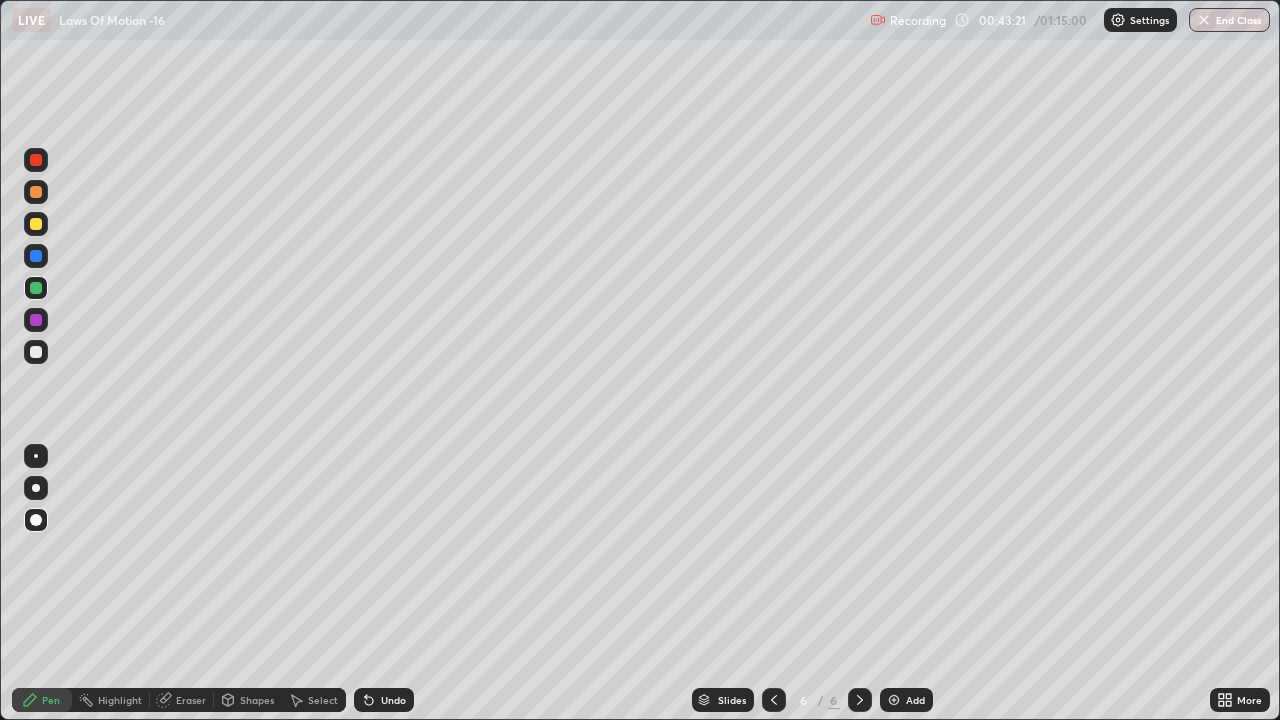 click on "Add" at bounding box center (915, 700) 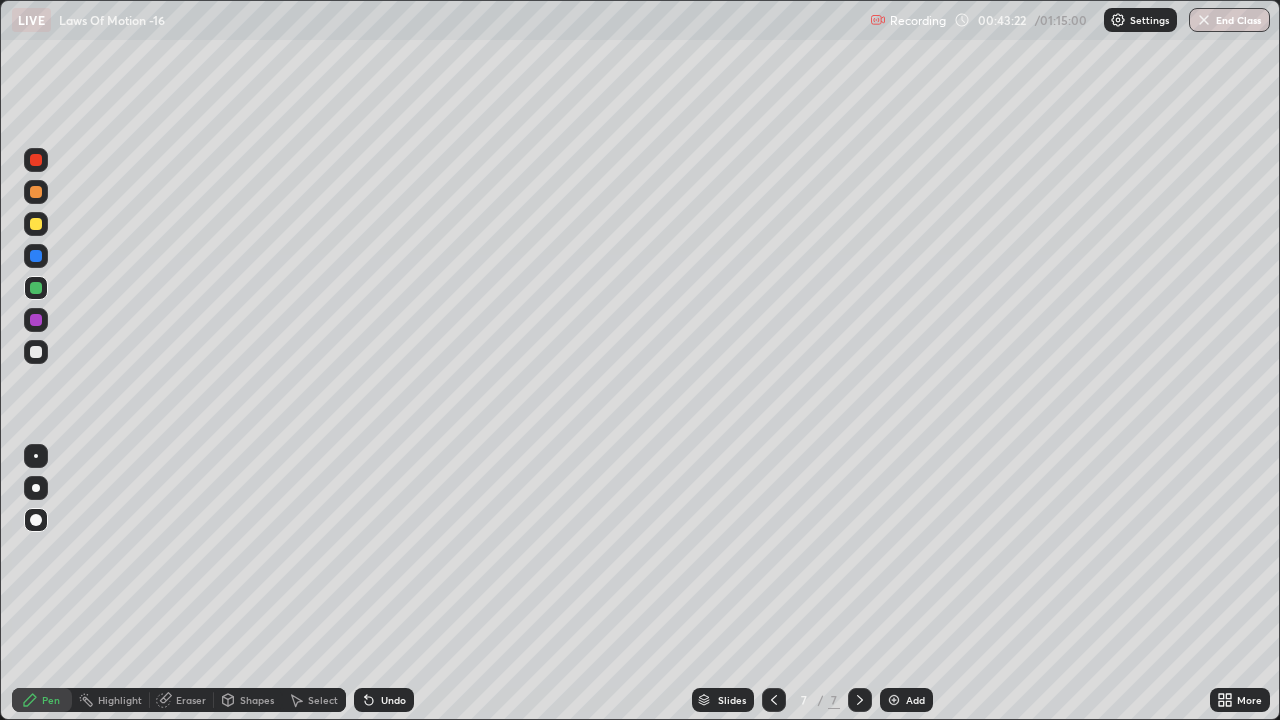 click on "Shapes" at bounding box center (248, 700) 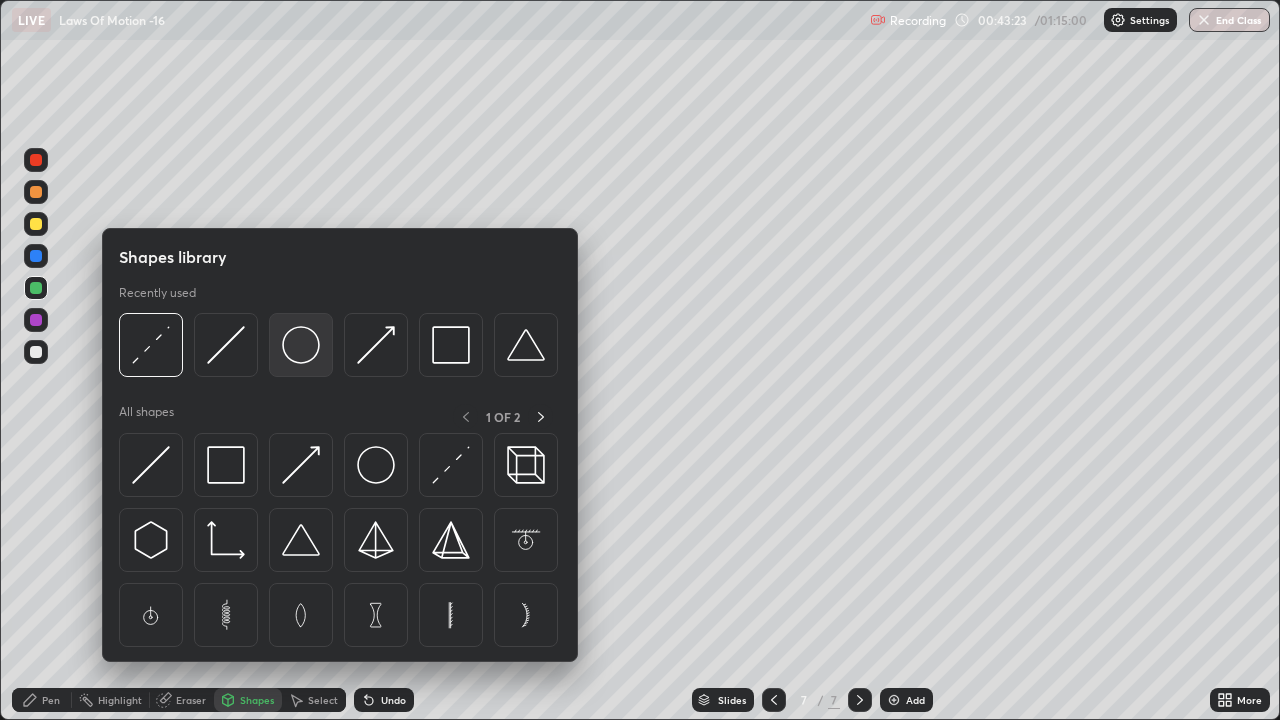 click at bounding box center [301, 345] 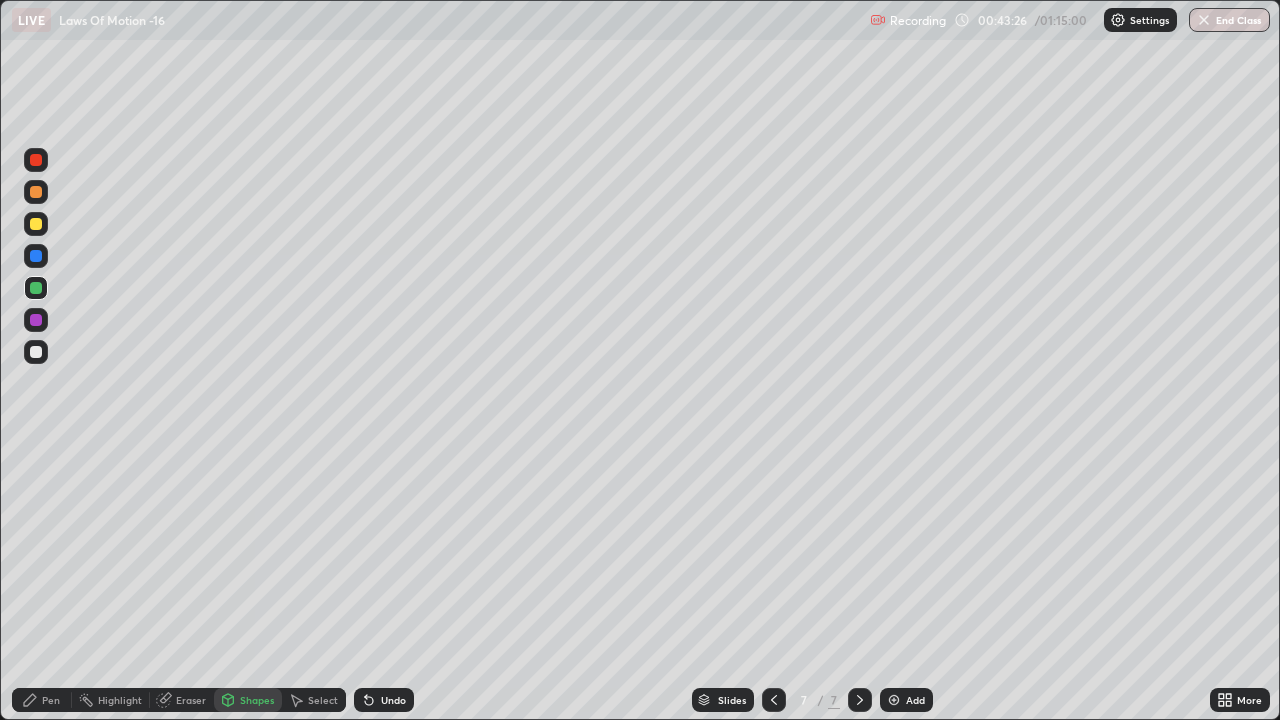 click on "Pen" at bounding box center (51, 700) 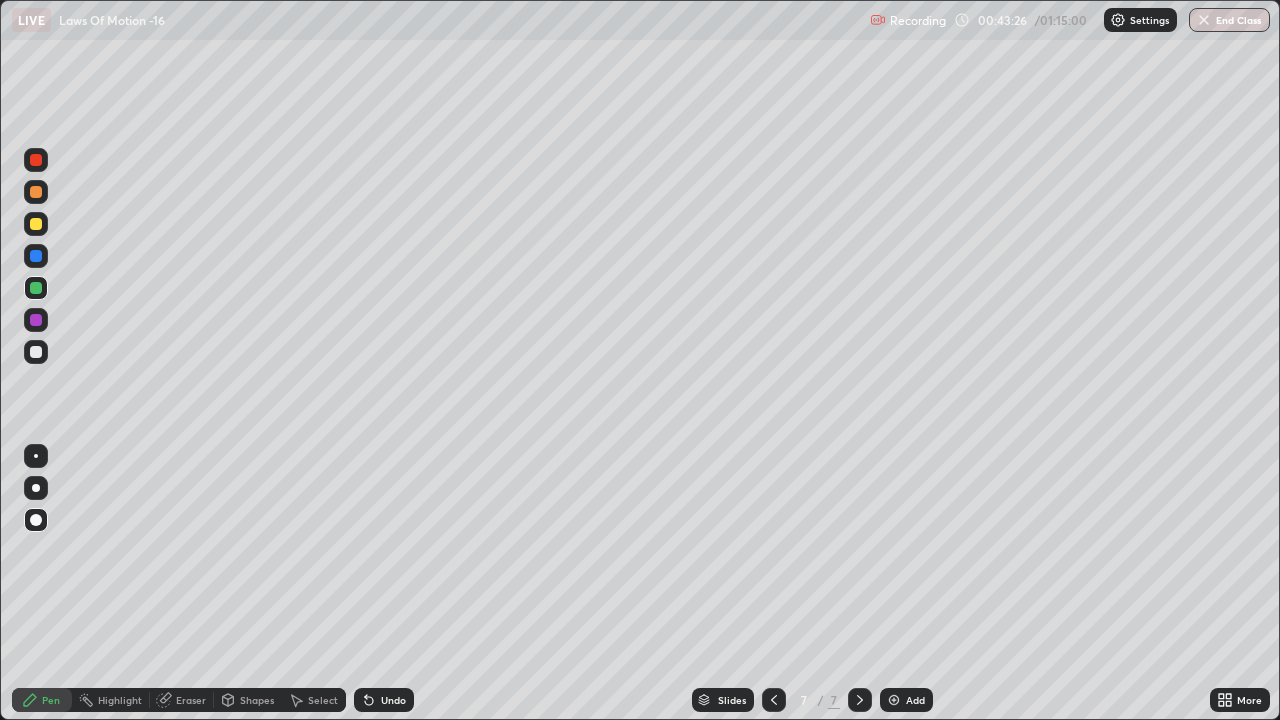 click at bounding box center (36, 352) 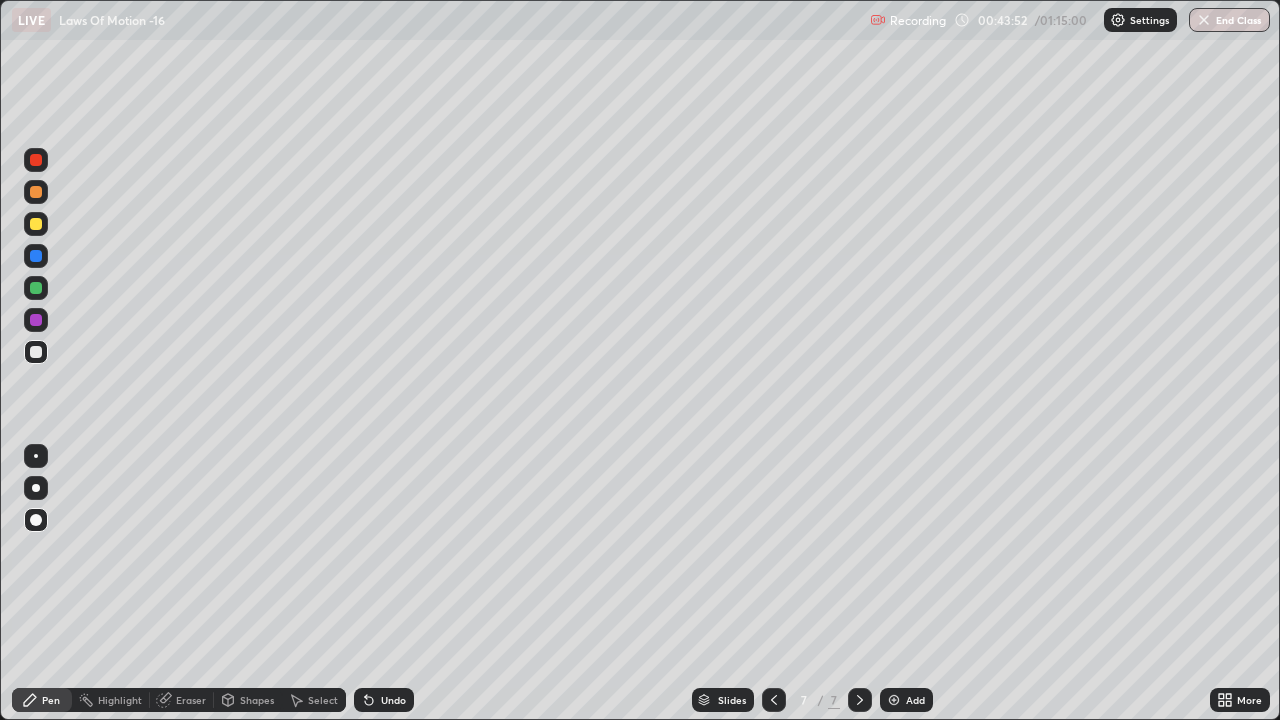 click at bounding box center (36, 320) 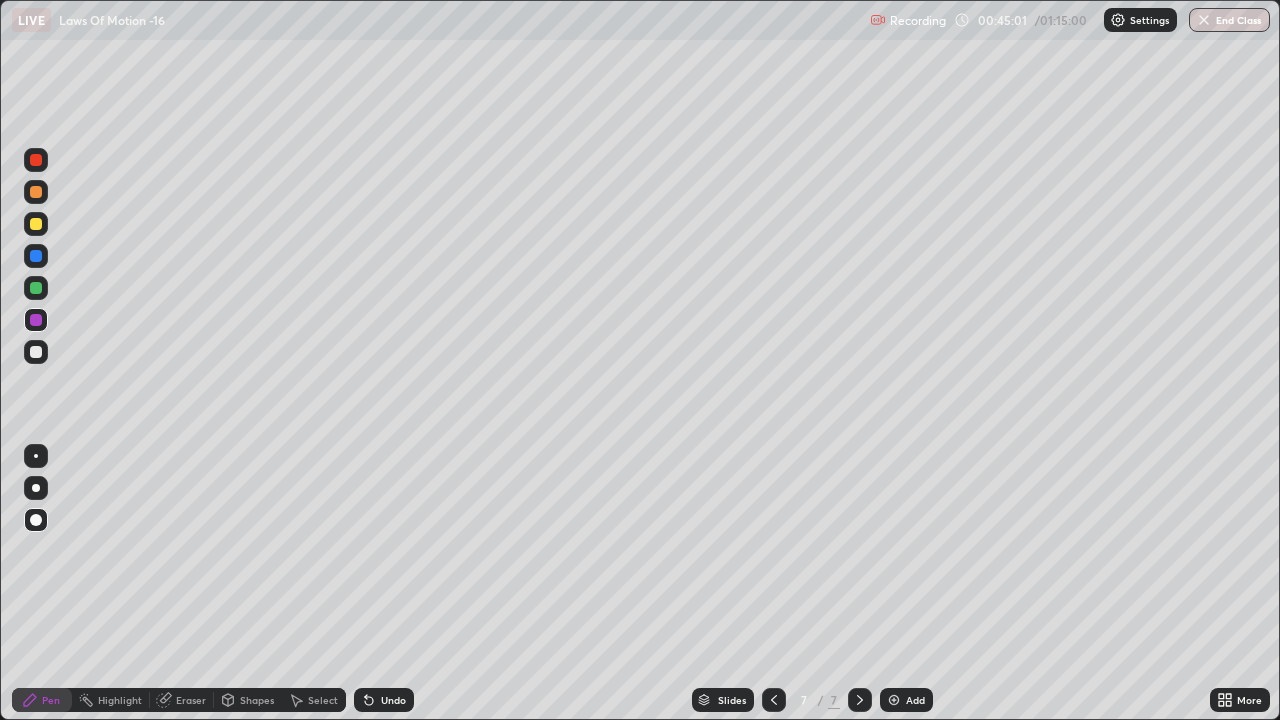 click at bounding box center (36, 352) 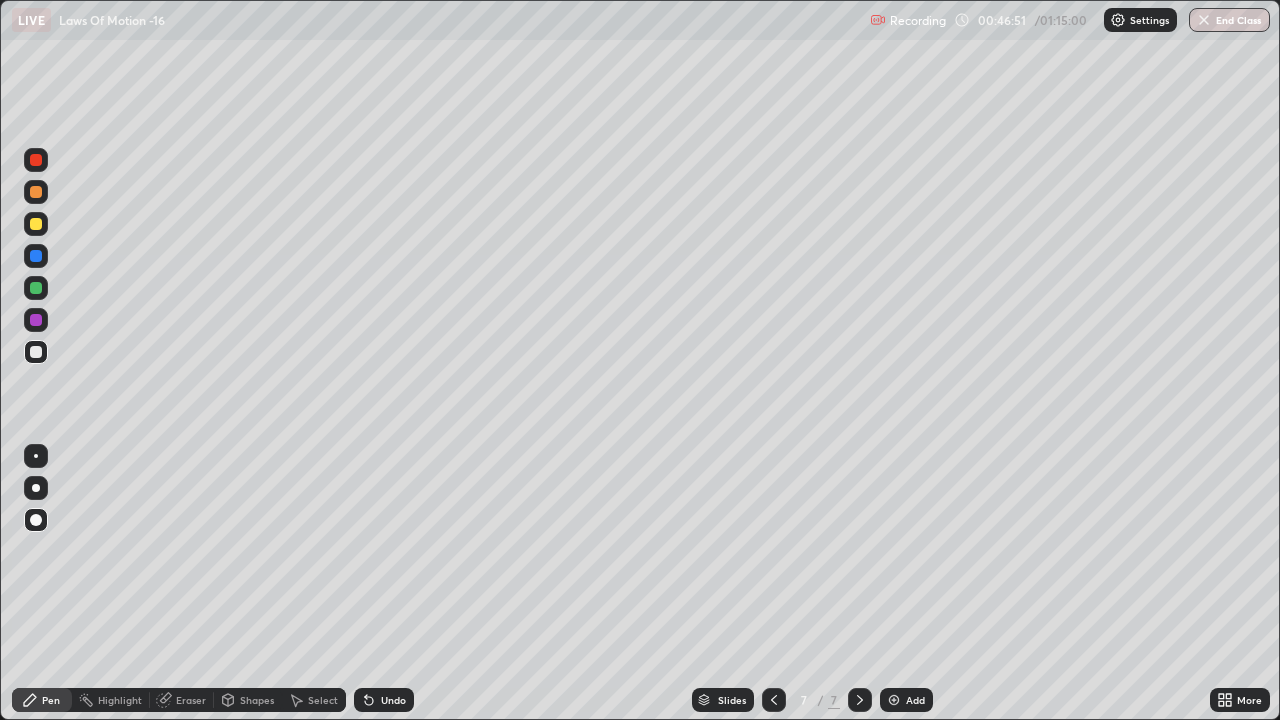 click at bounding box center (36, 320) 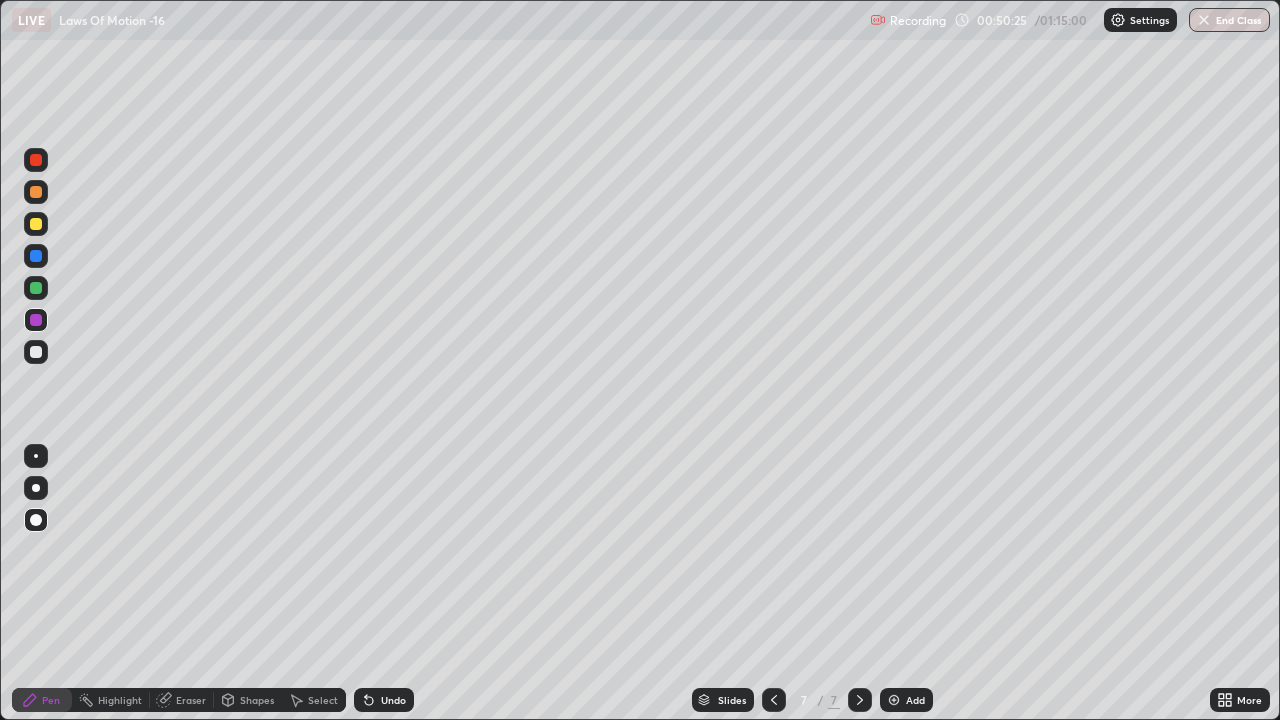 click at bounding box center [36, 224] 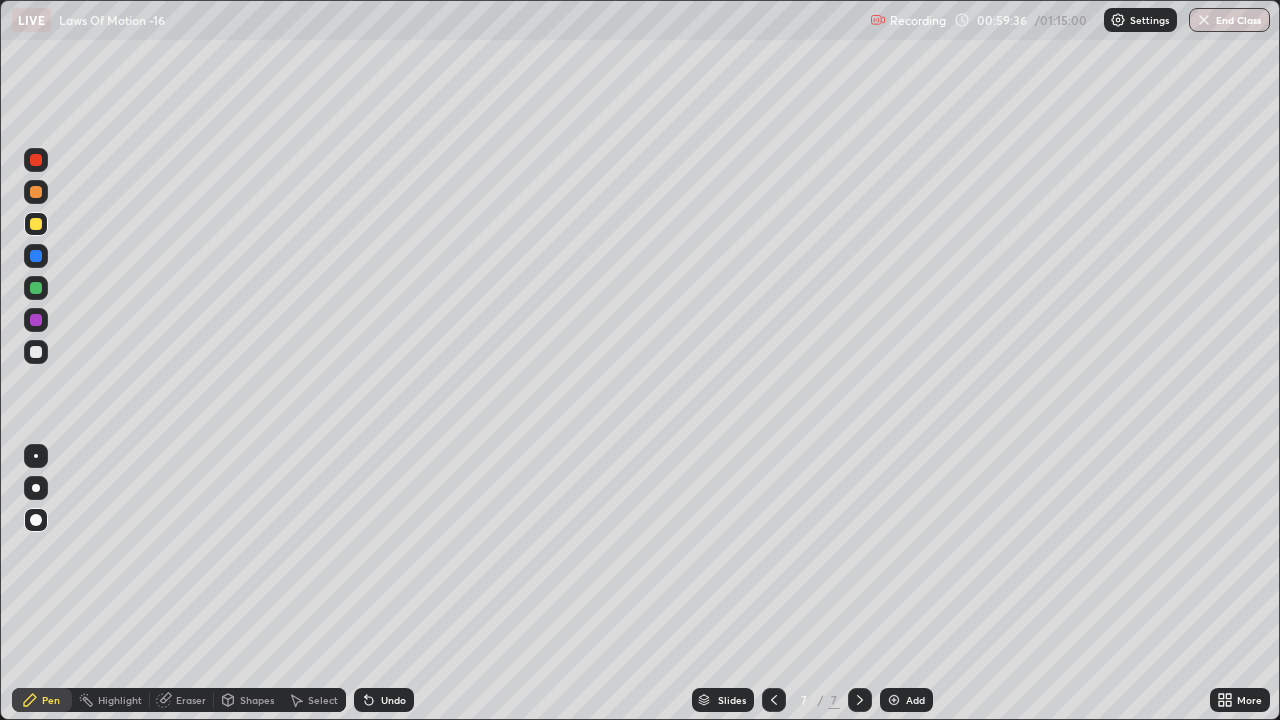 click at bounding box center [36, 224] 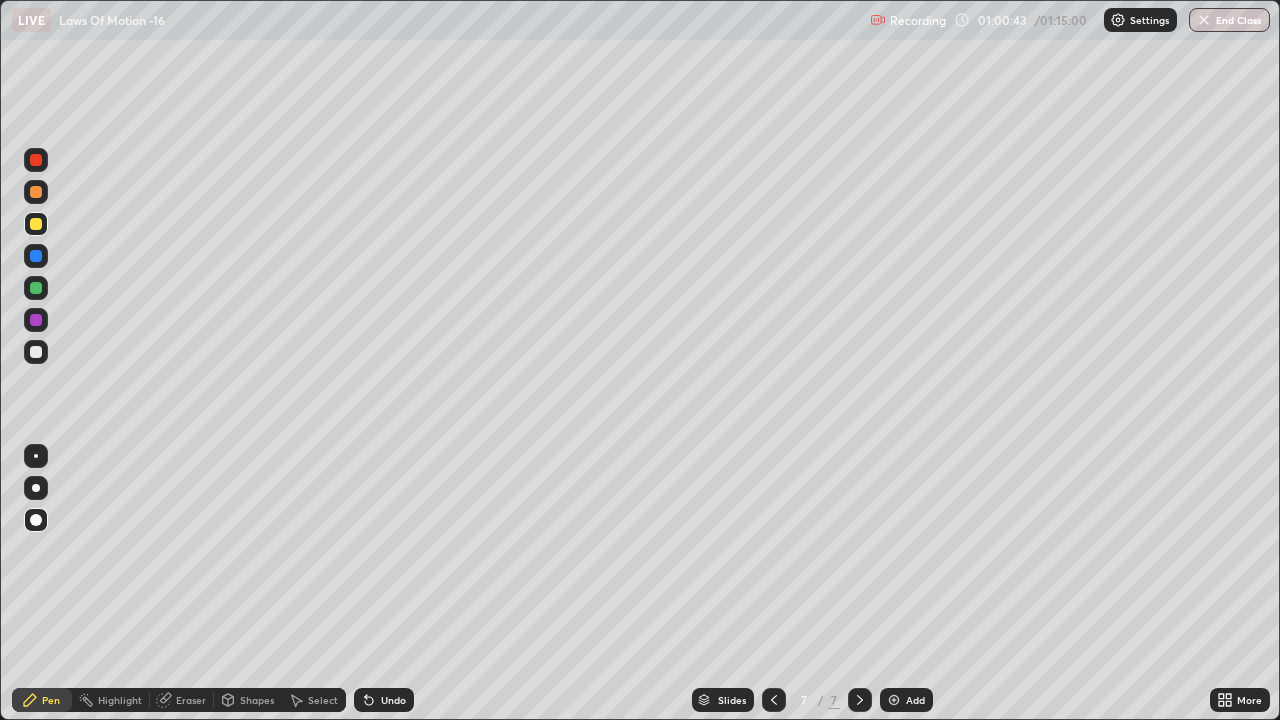 click on "Add" at bounding box center [915, 700] 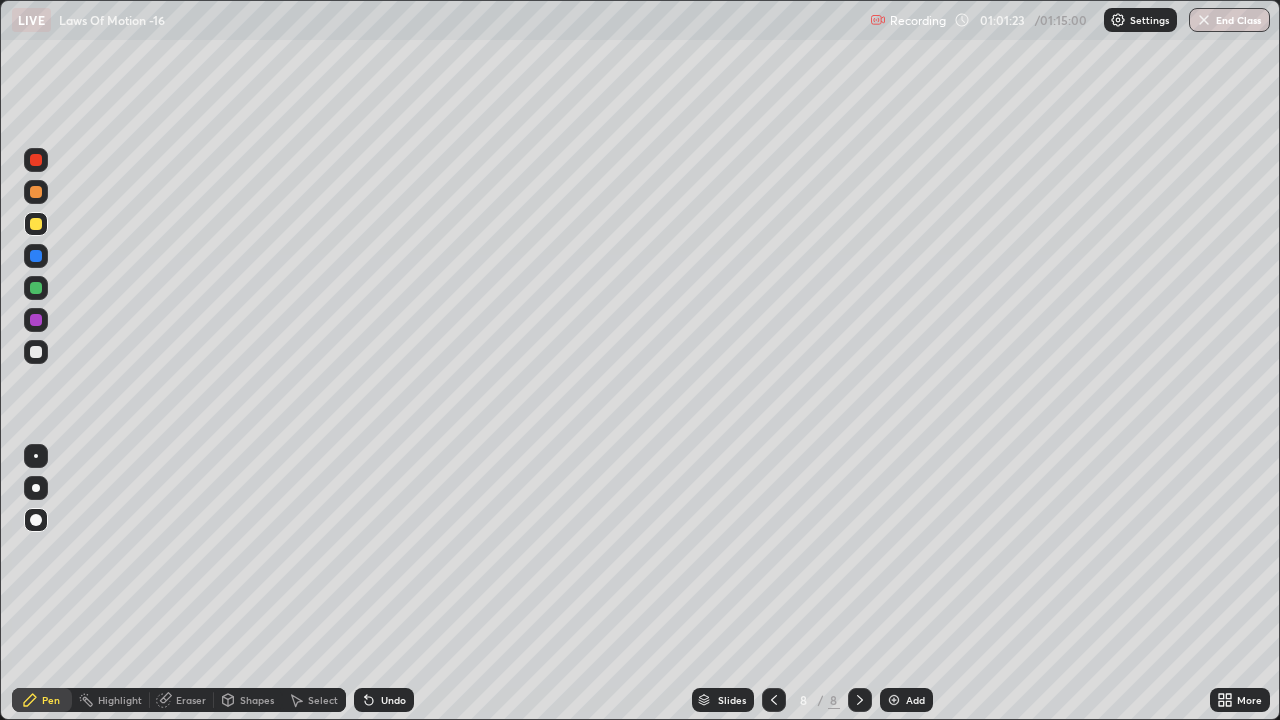 click at bounding box center (36, 352) 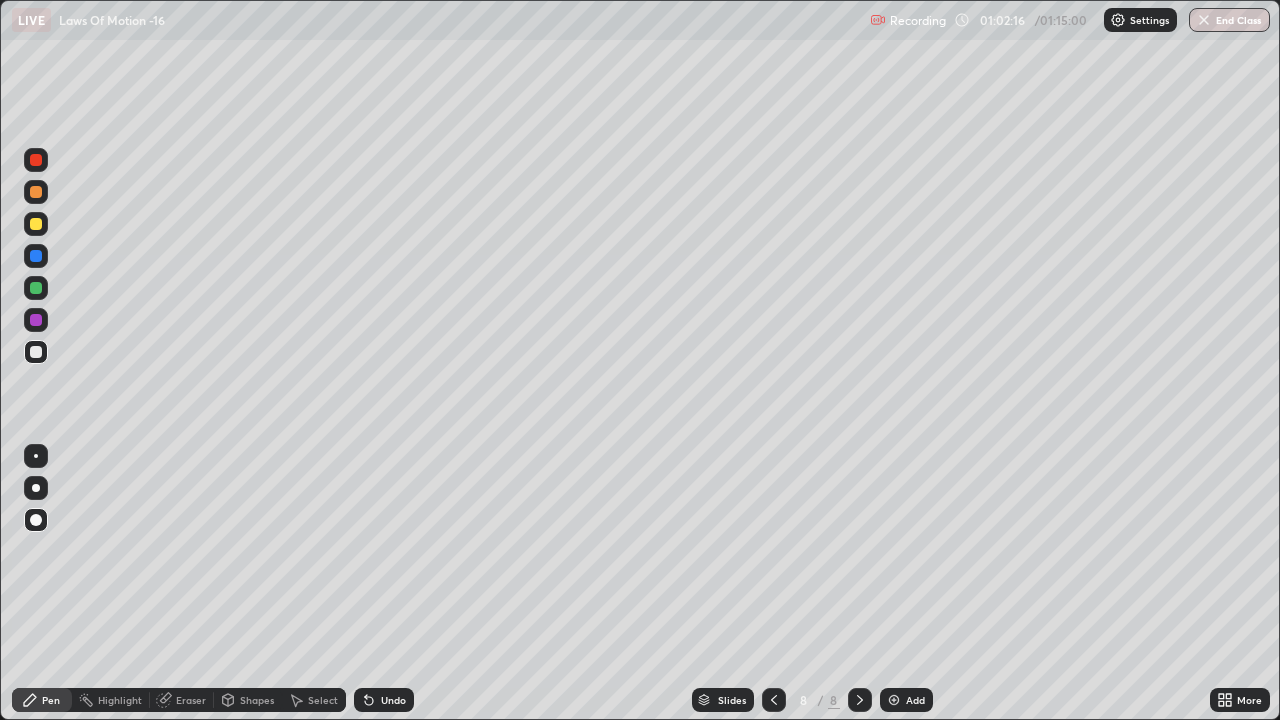 click at bounding box center [36, 288] 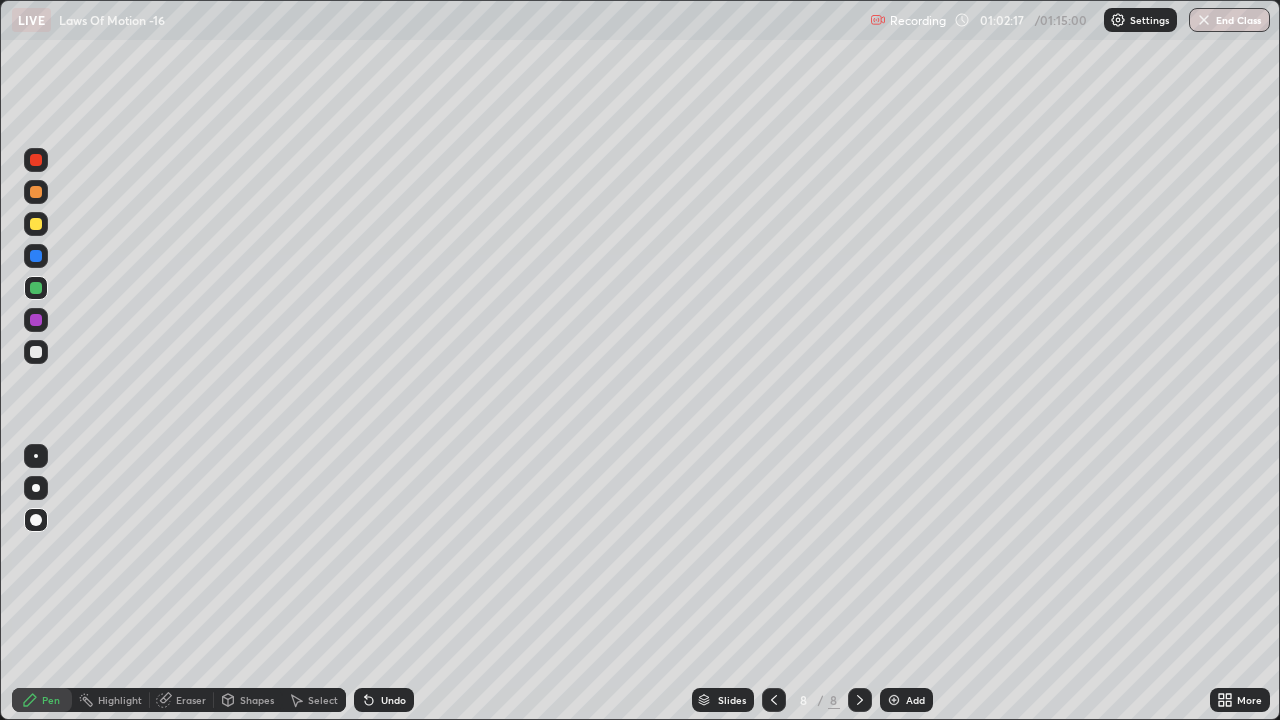 click at bounding box center [36, 456] 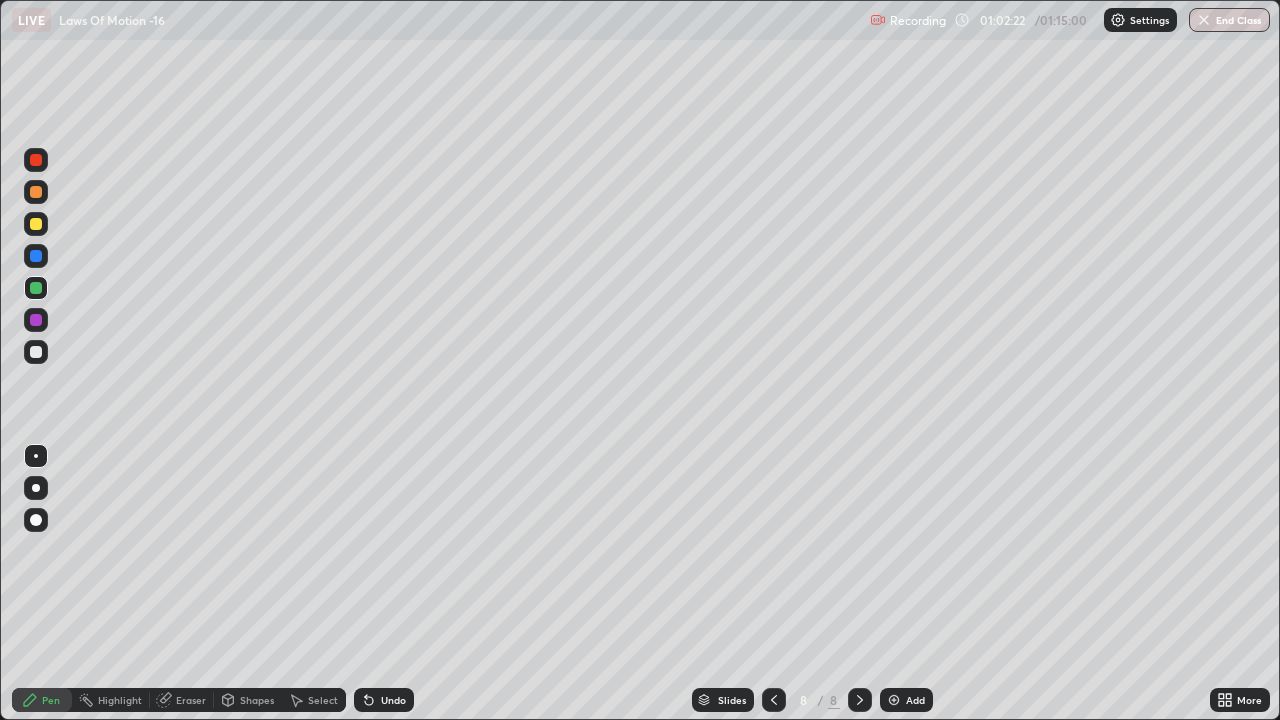 click at bounding box center (36, 520) 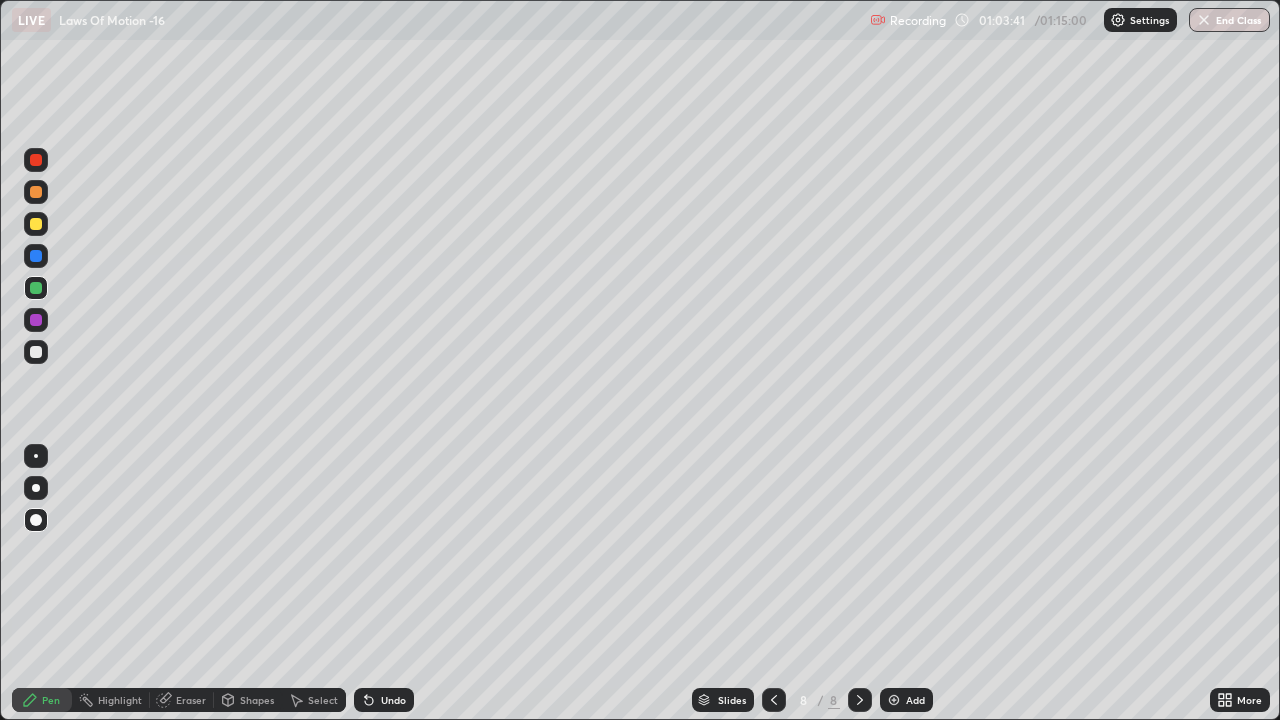 click at bounding box center [36, 256] 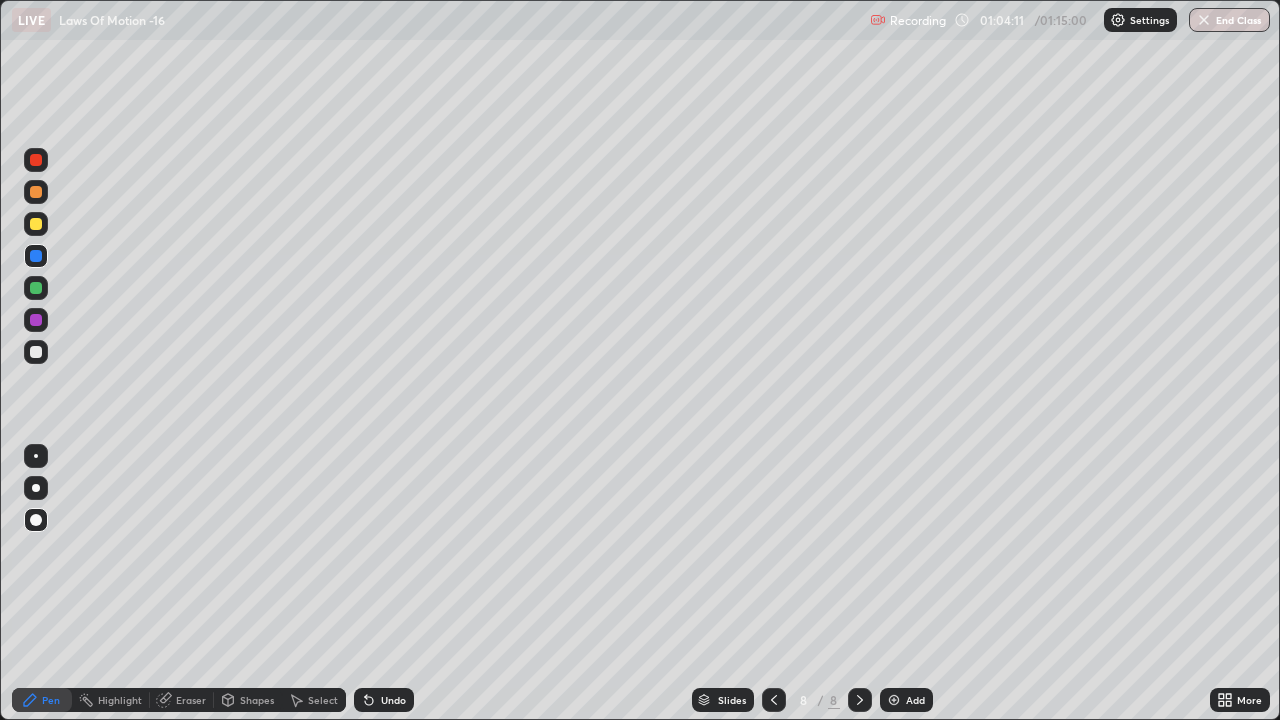 click at bounding box center (36, 352) 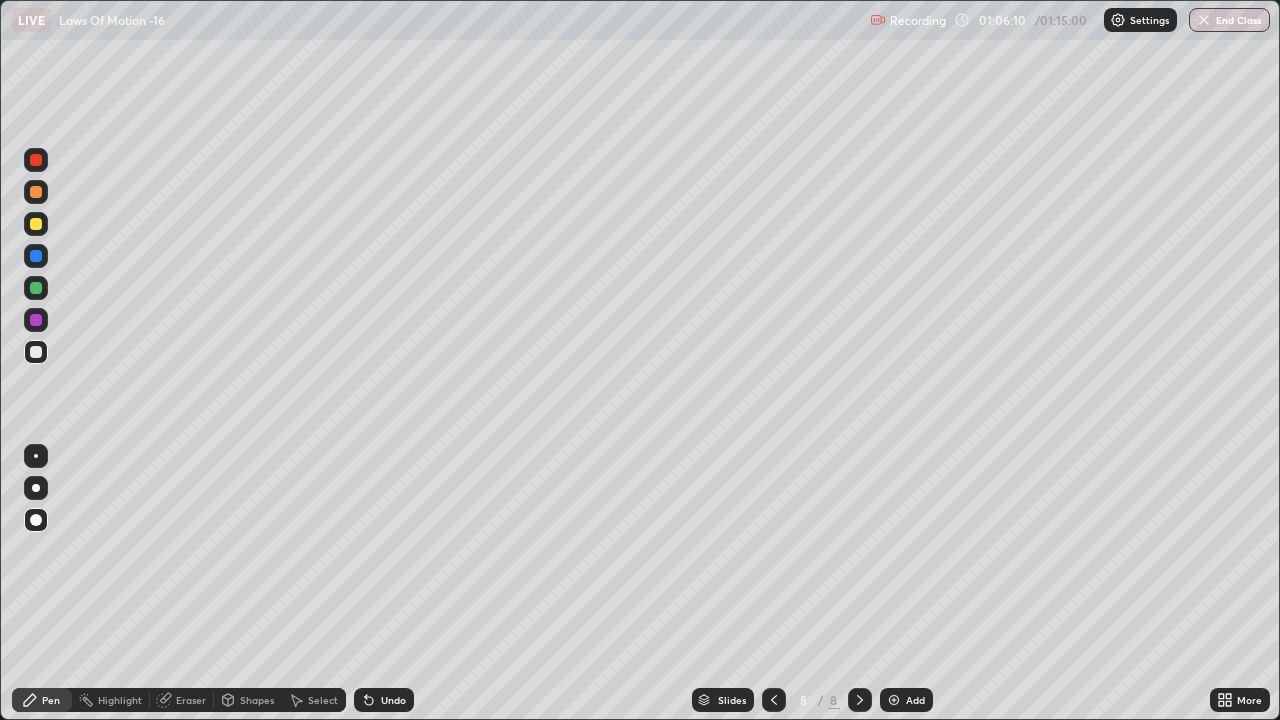 click on "Add" at bounding box center [915, 700] 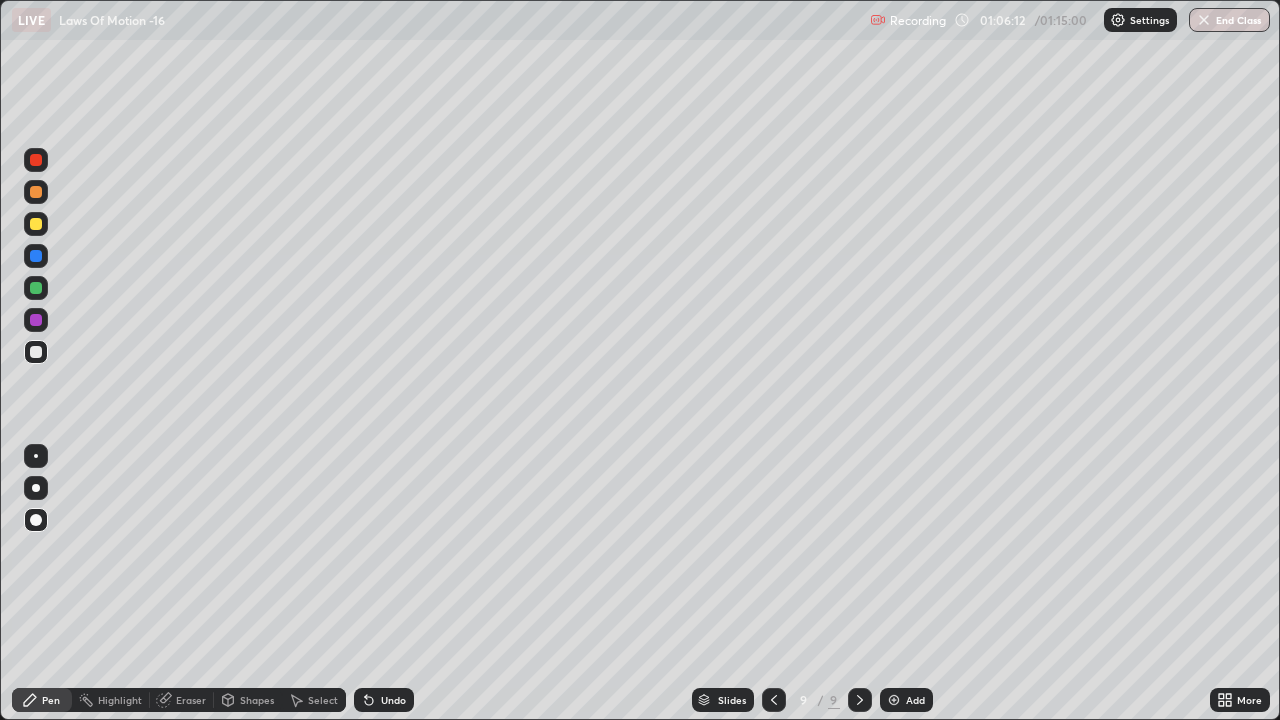 click on "Shapes" at bounding box center (248, 700) 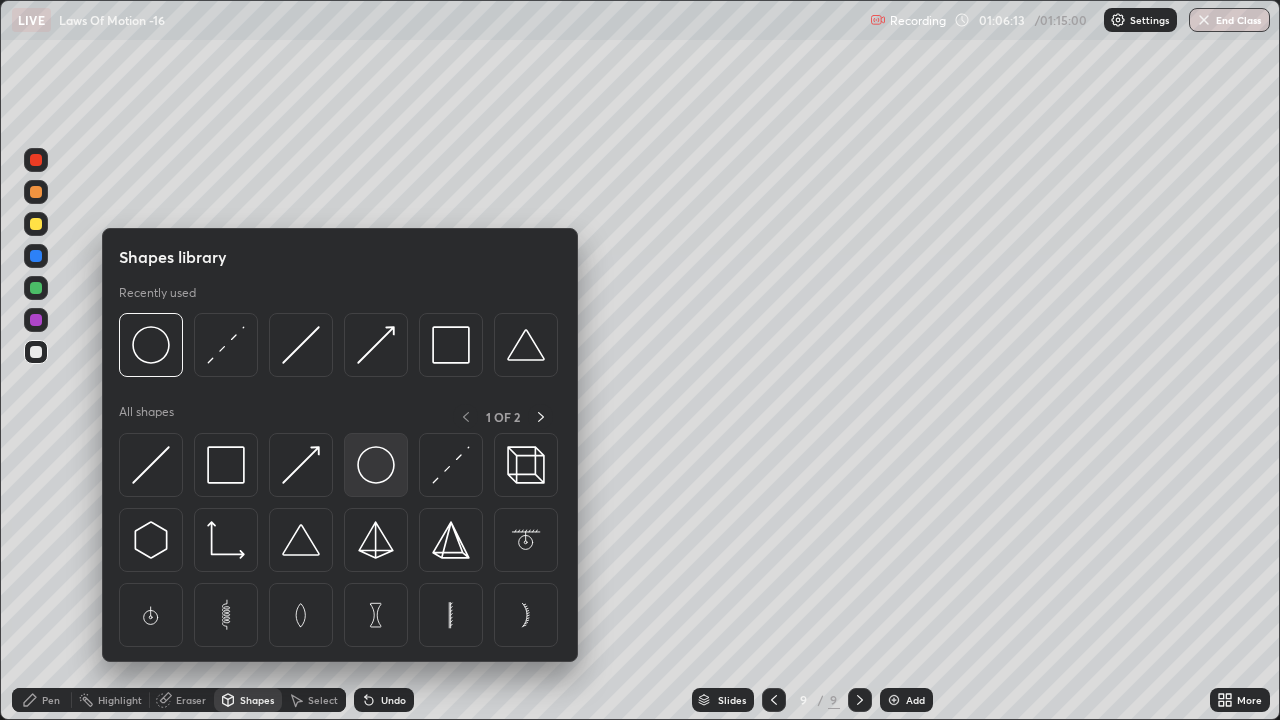 click at bounding box center (376, 465) 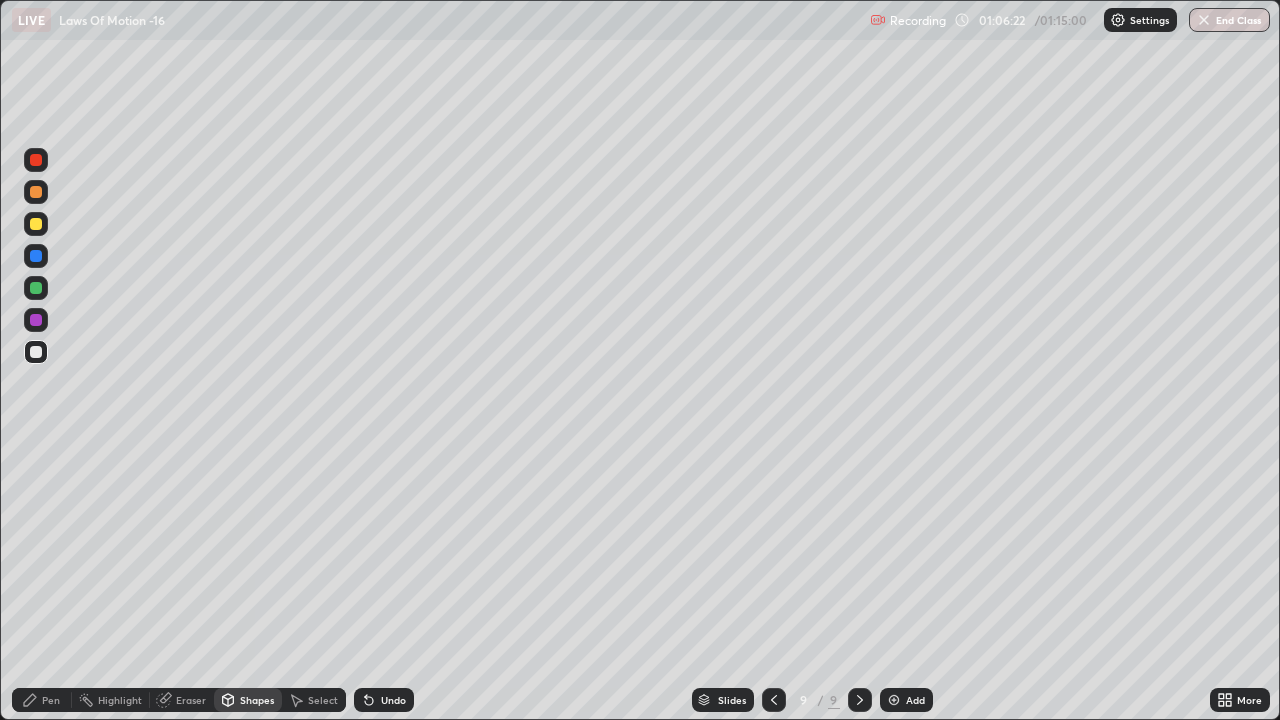 click on "Pen" at bounding box center [51, 700] 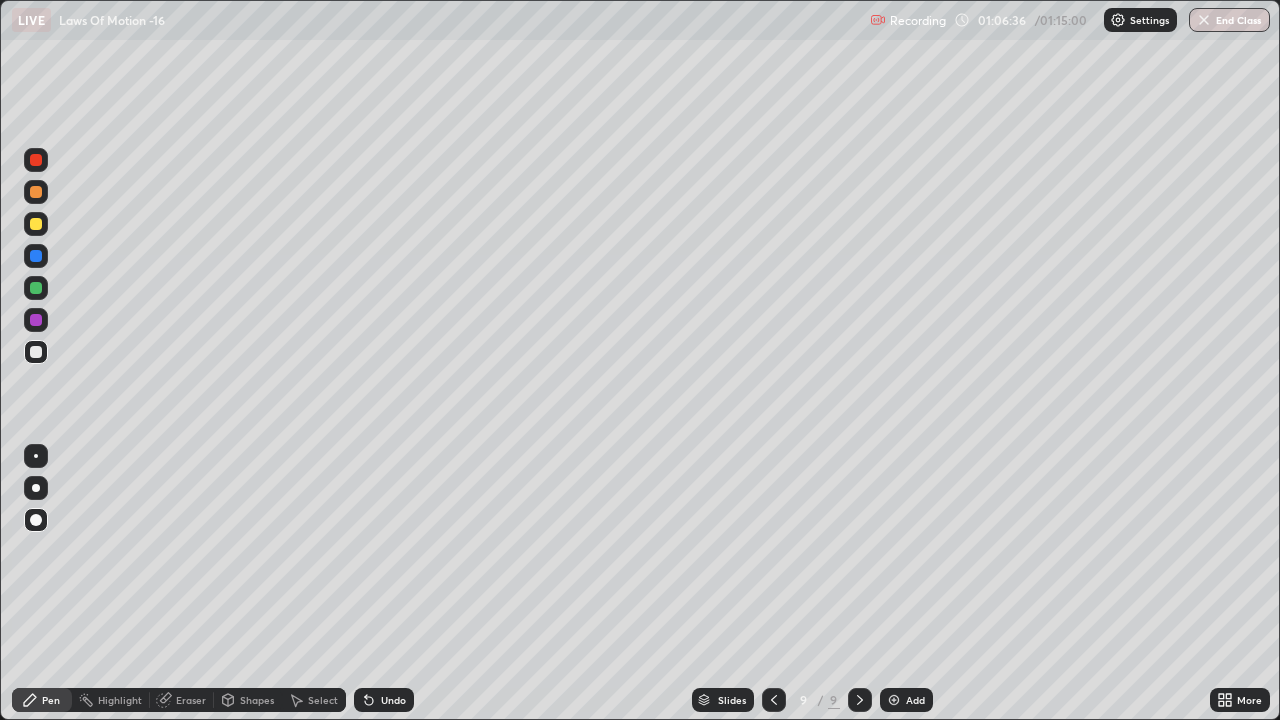 click on "Shapes" at bounding box center [248, 700] 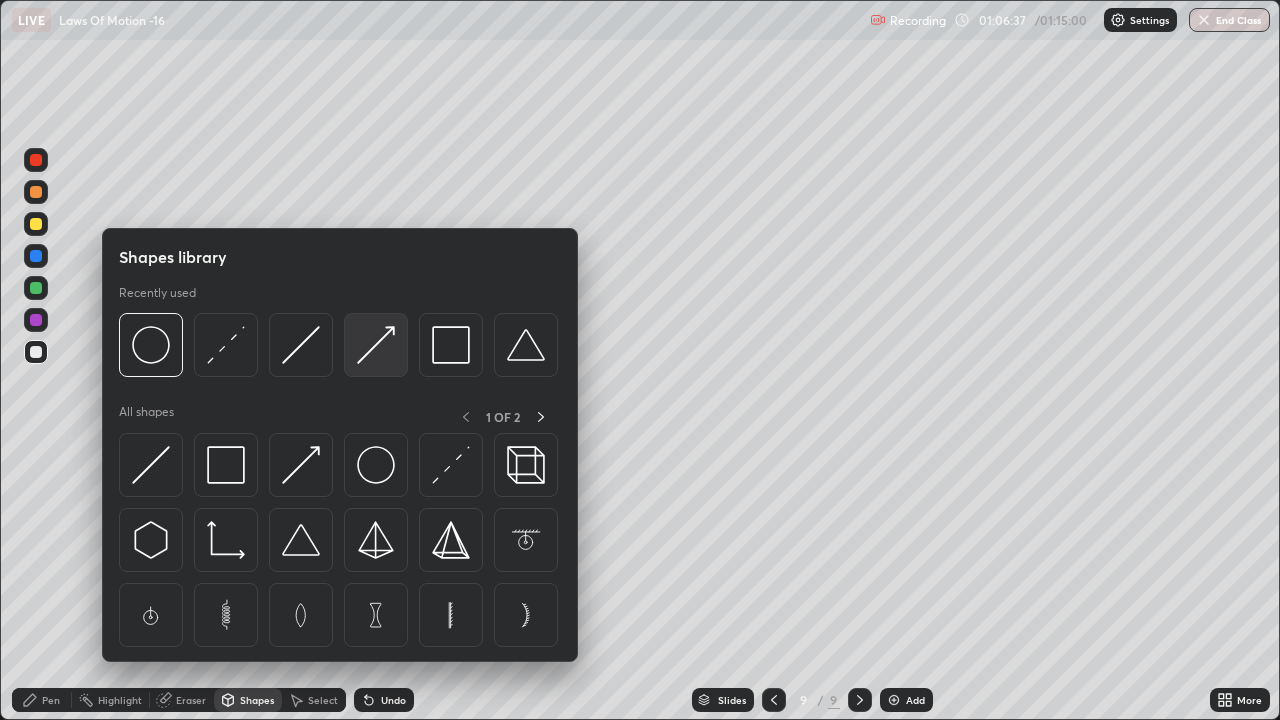 click at bounding box center [376, 345] 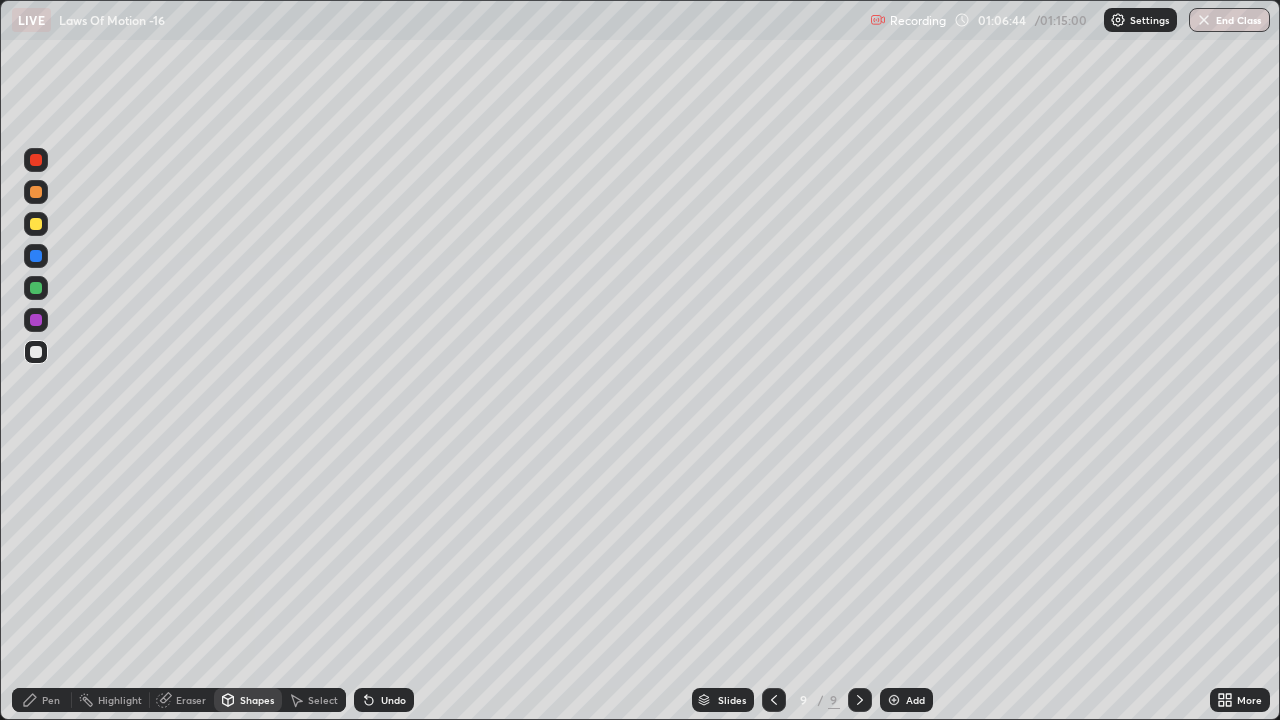 click on "Pen" at bounding box center [42, 700] 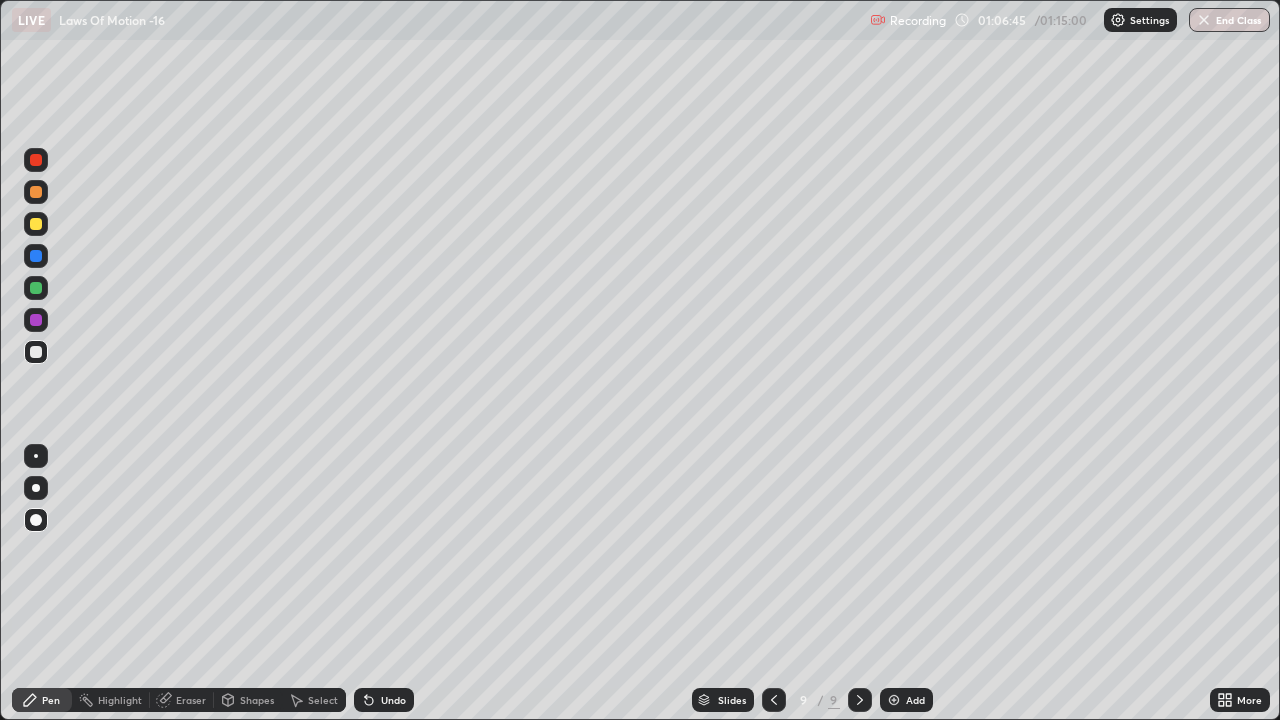 click at bounding box center [36, 320] 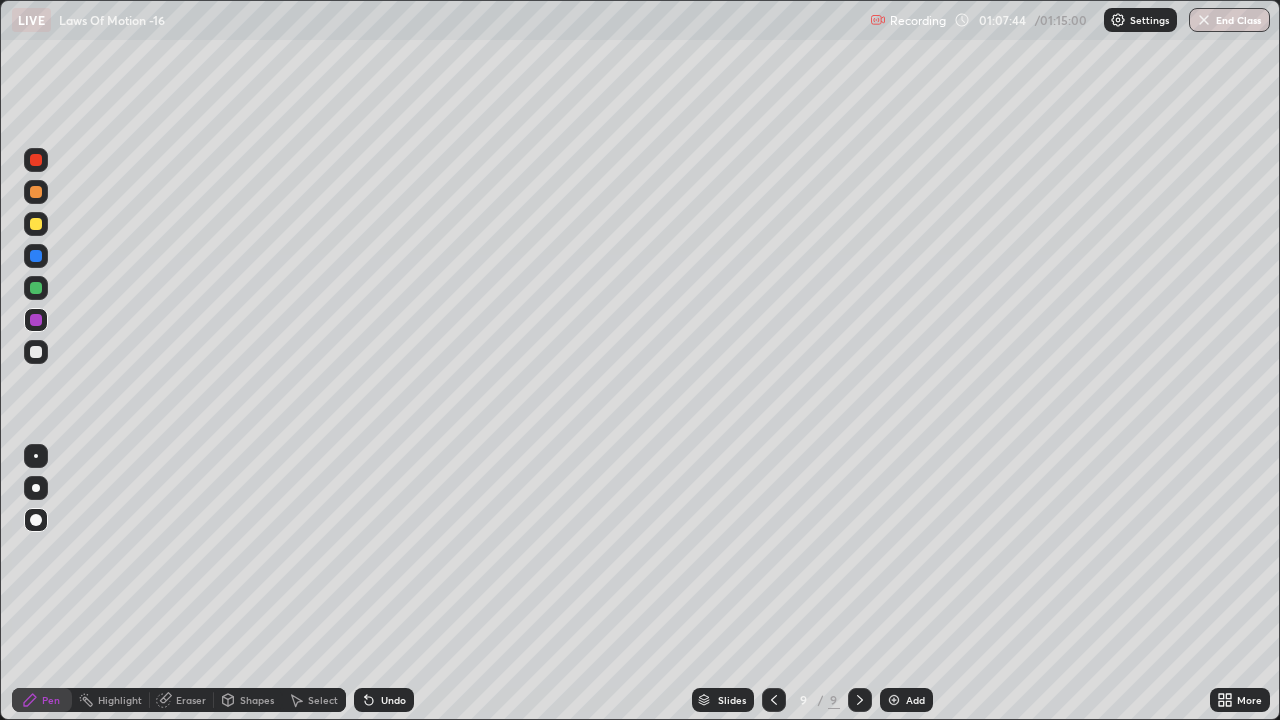 click on "Select" at bounding box center (314, 700) 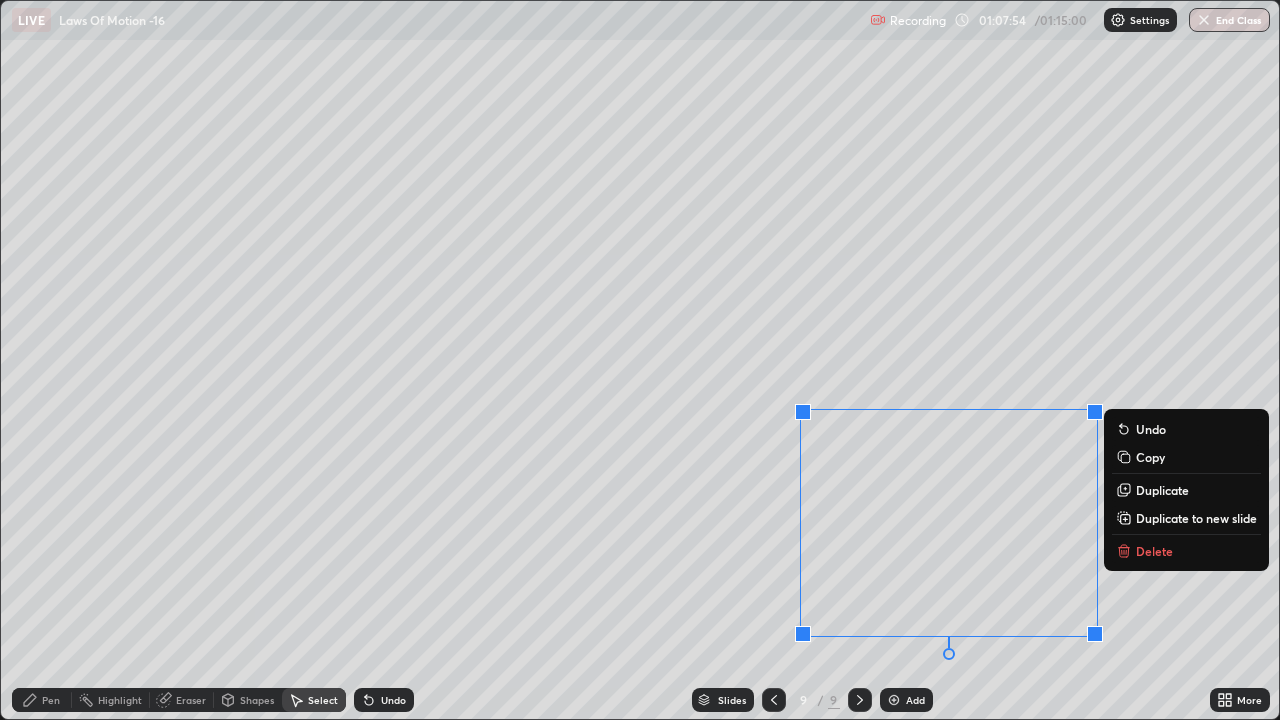 click on "Pen" at bounding box center [42, 700] 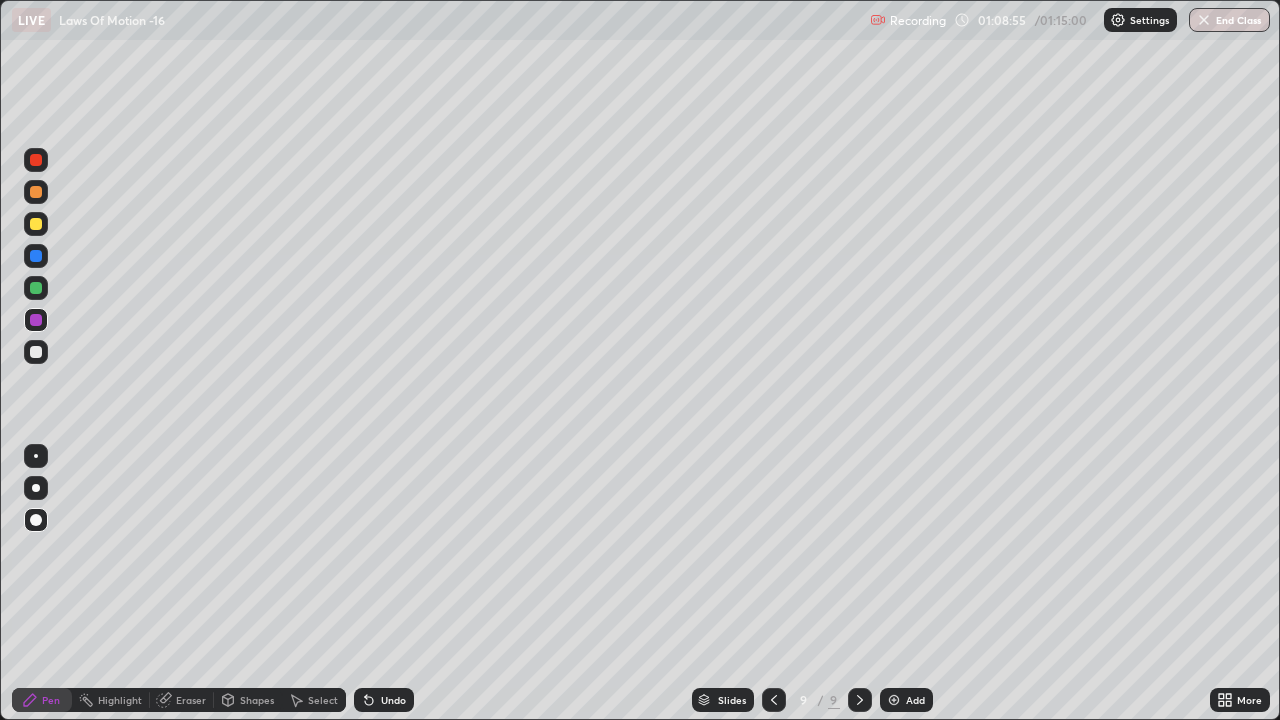 click at bounding box center (36, 288) 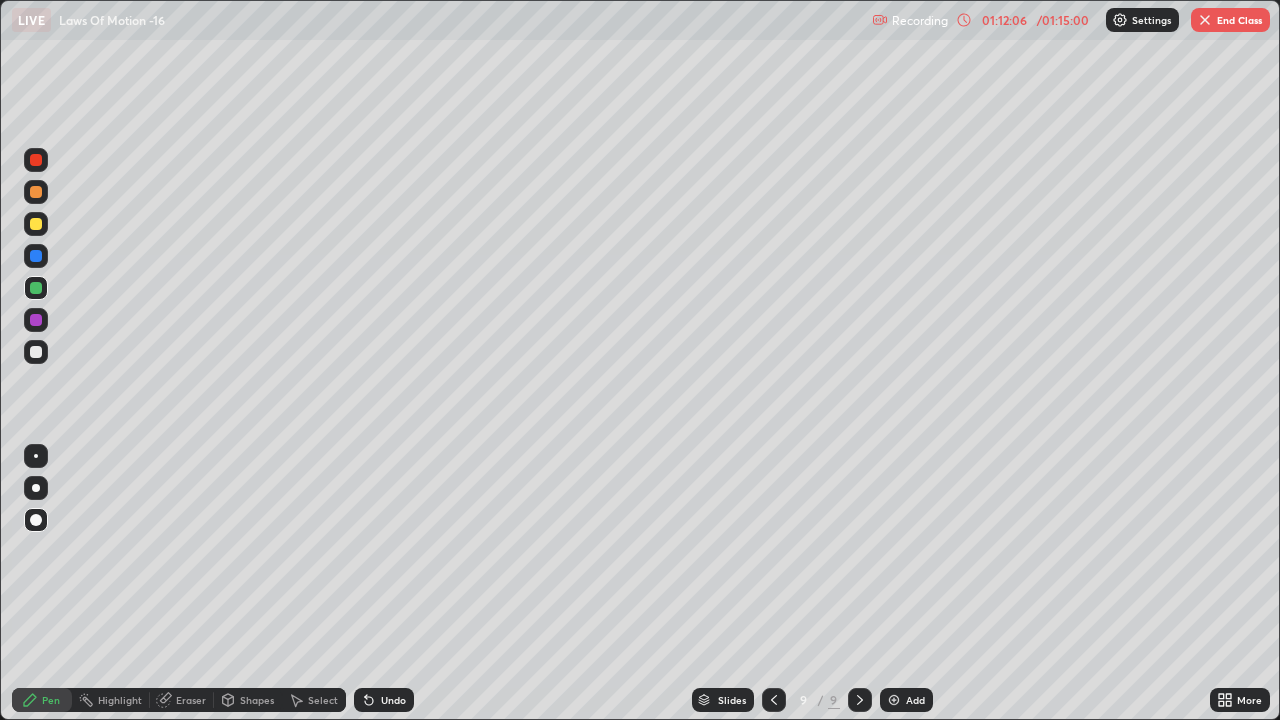 click 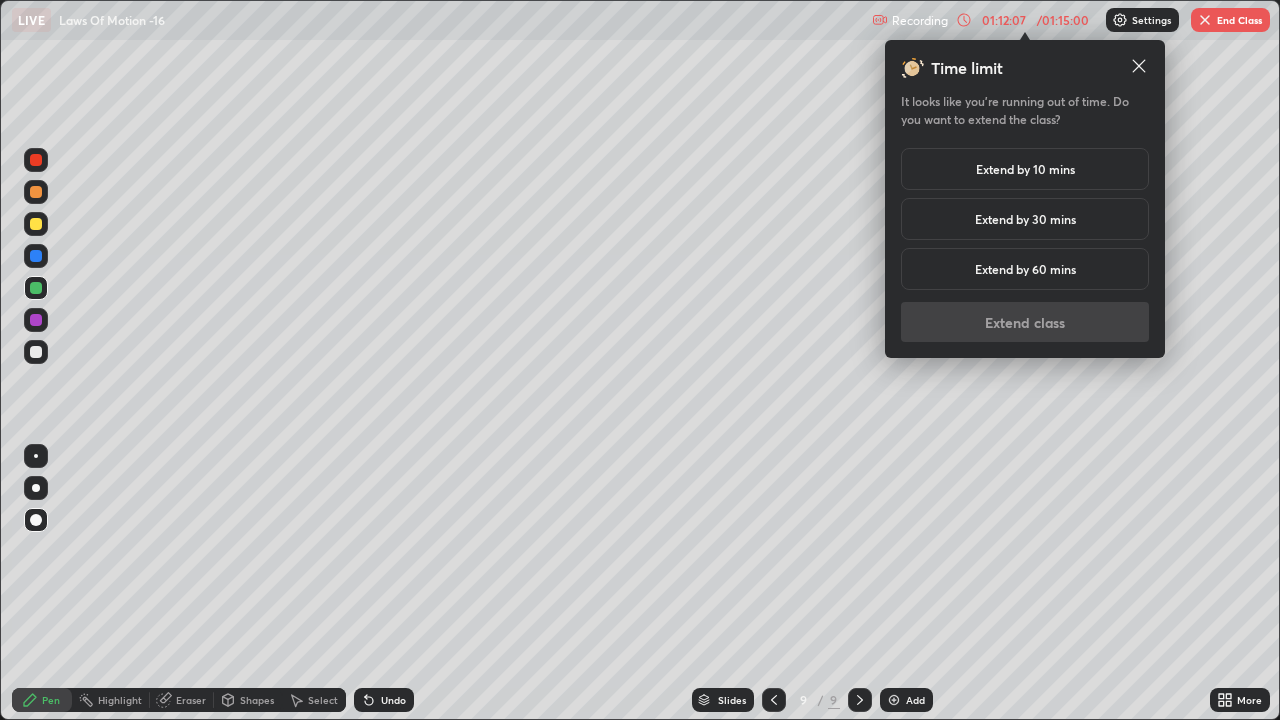 click on "Extend by 60 mins" at bounding box center (1025, 269) 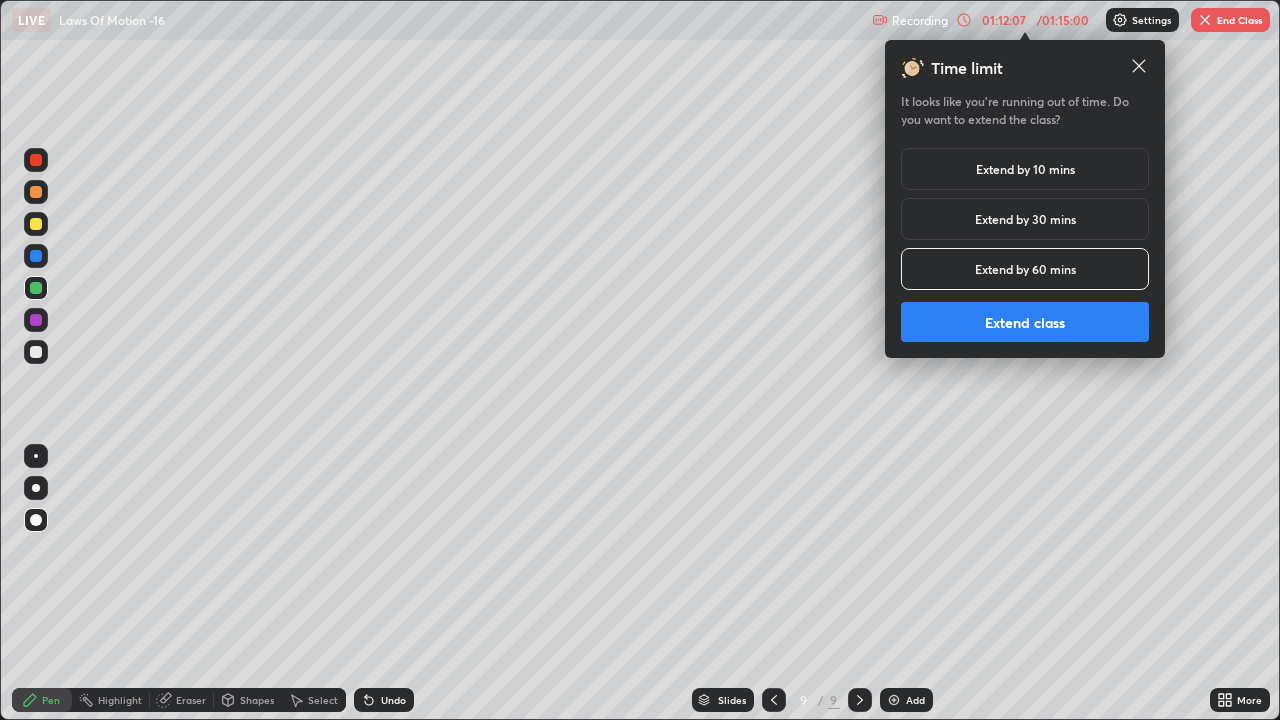 click on "Extend class" at bounding box center [1025, 322] 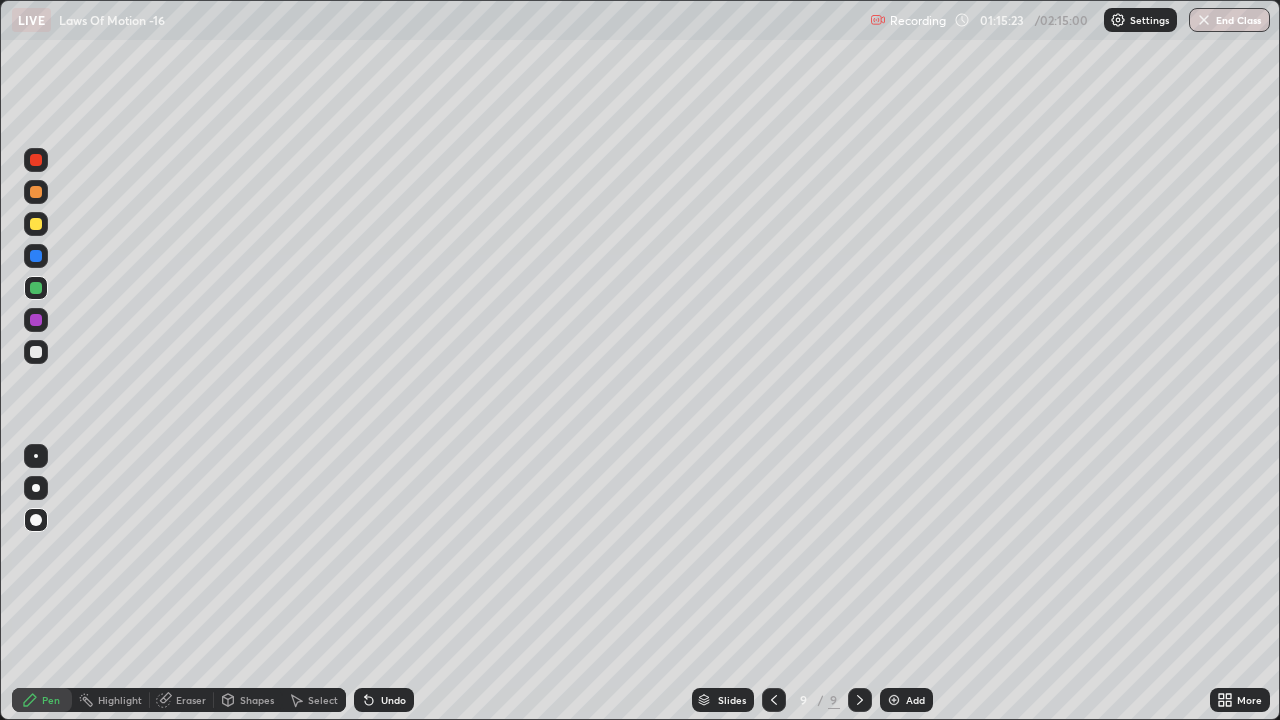 click on "Add" at bounding box center (915, 700) 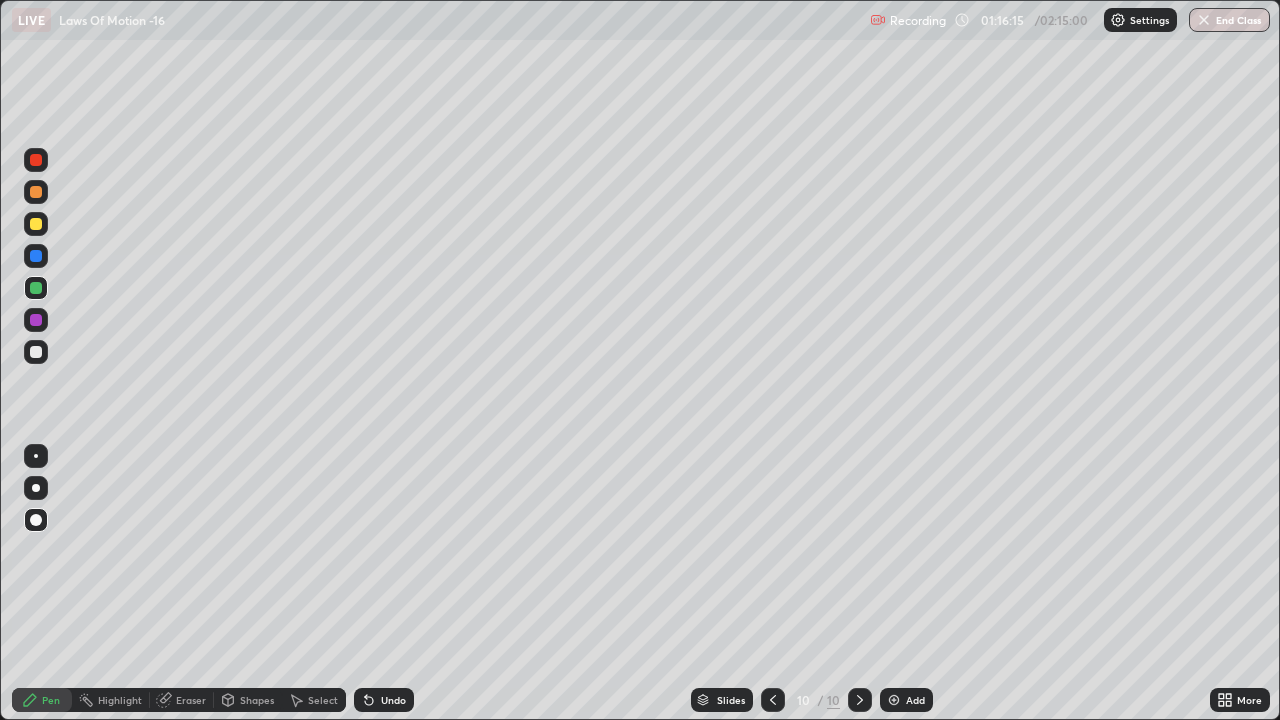 click at bounding box center [894, 700] 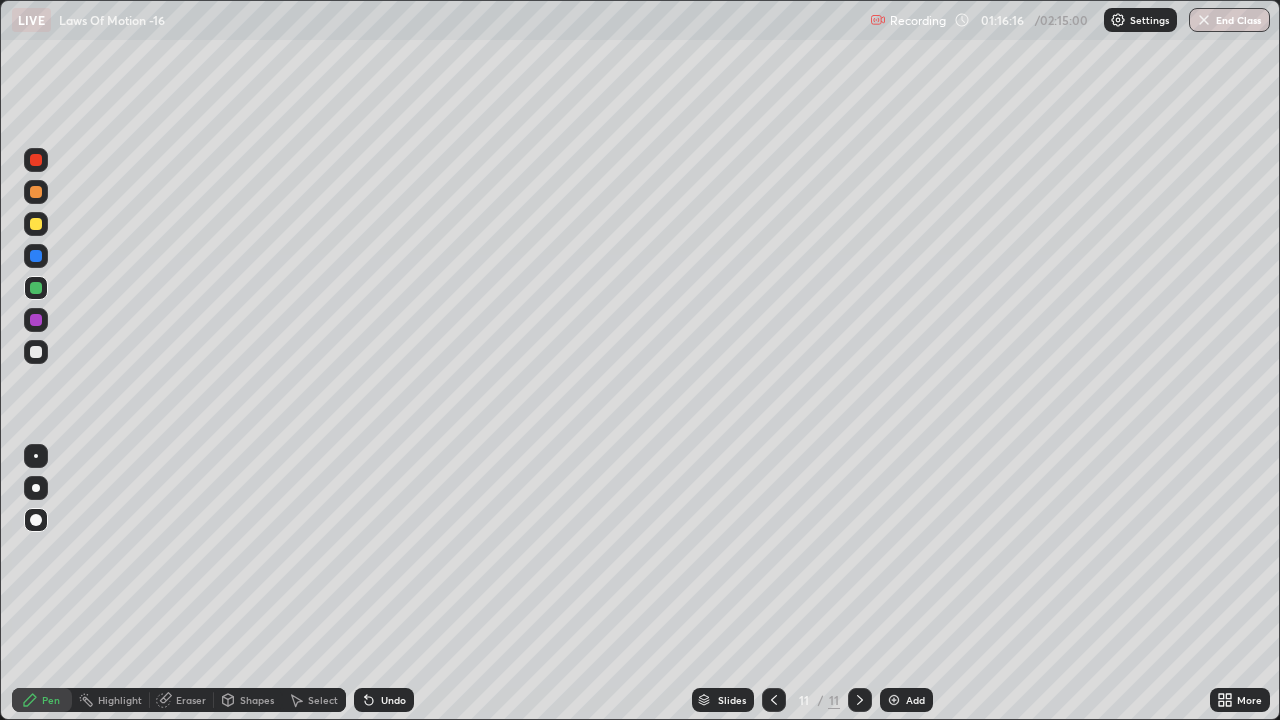 click on "Shapes" at bounding box center (257, 700) 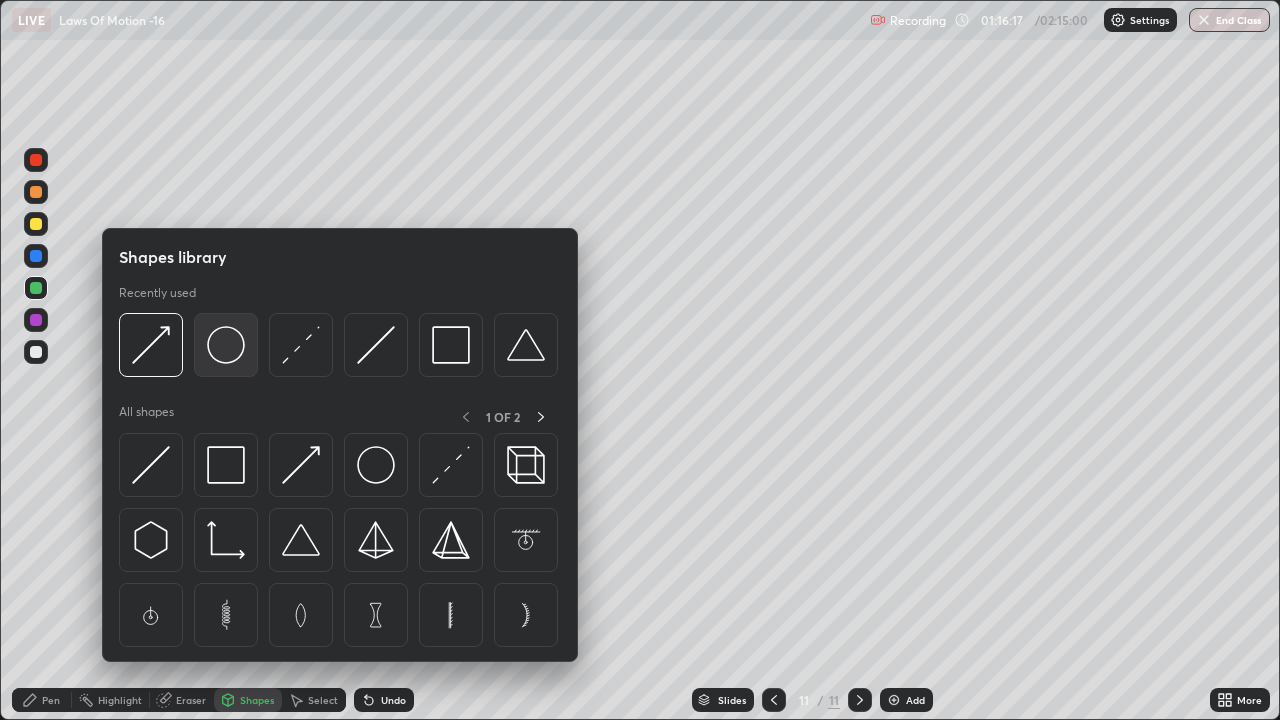 click at bounding box center (226, 345) 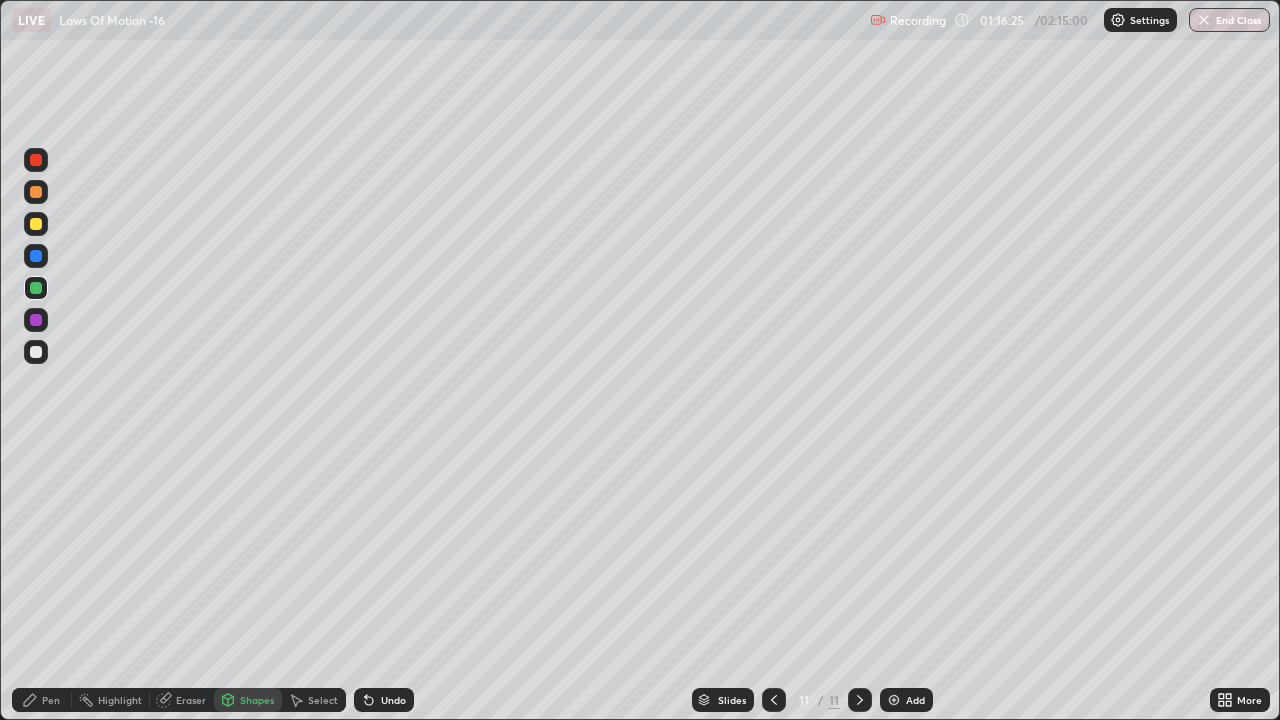click on "Pen" at bounding box center [51, 700] 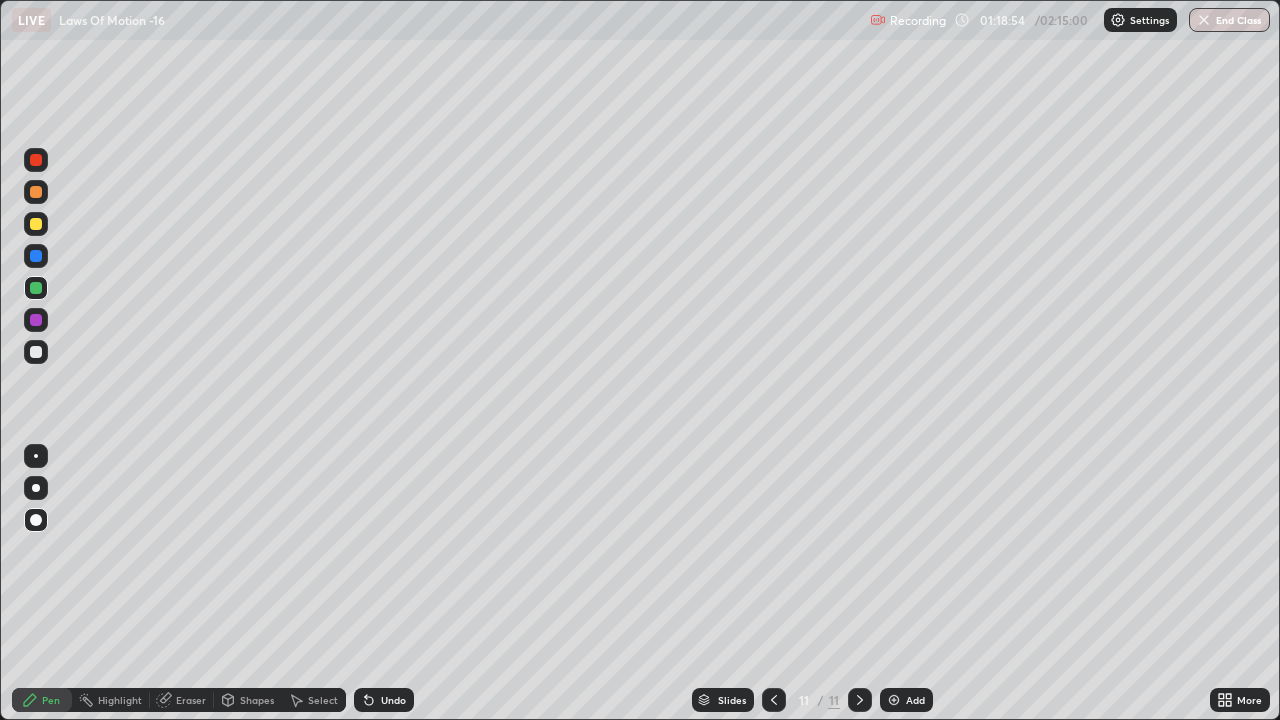 click on "Shapes" at bounding box center (257, 700) 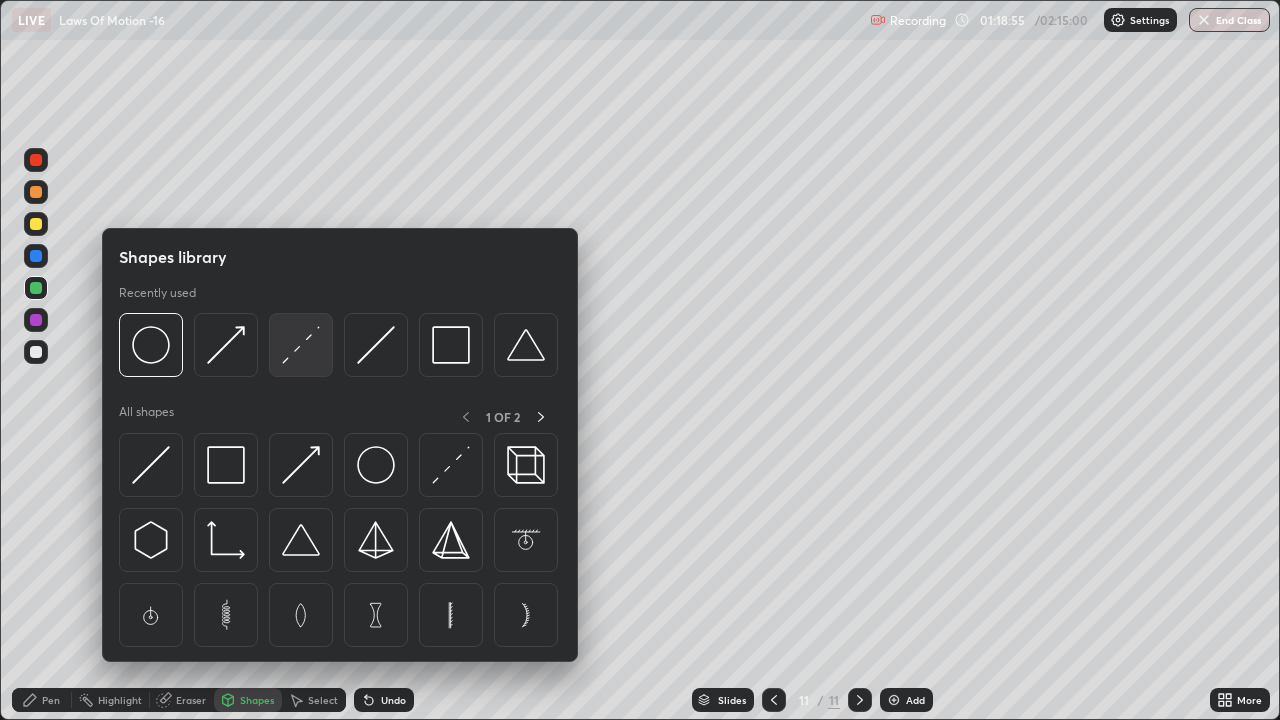 click at bounding box center (301, 345) 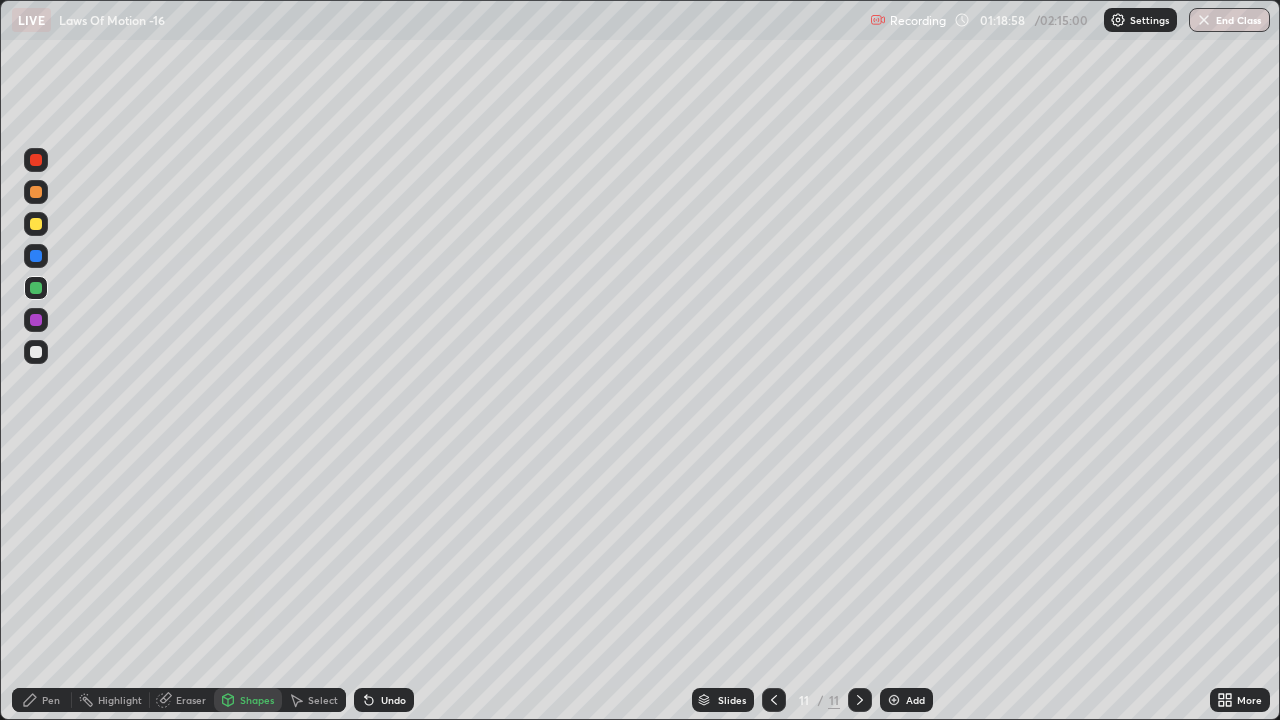 click at bounding box center [36, 352] 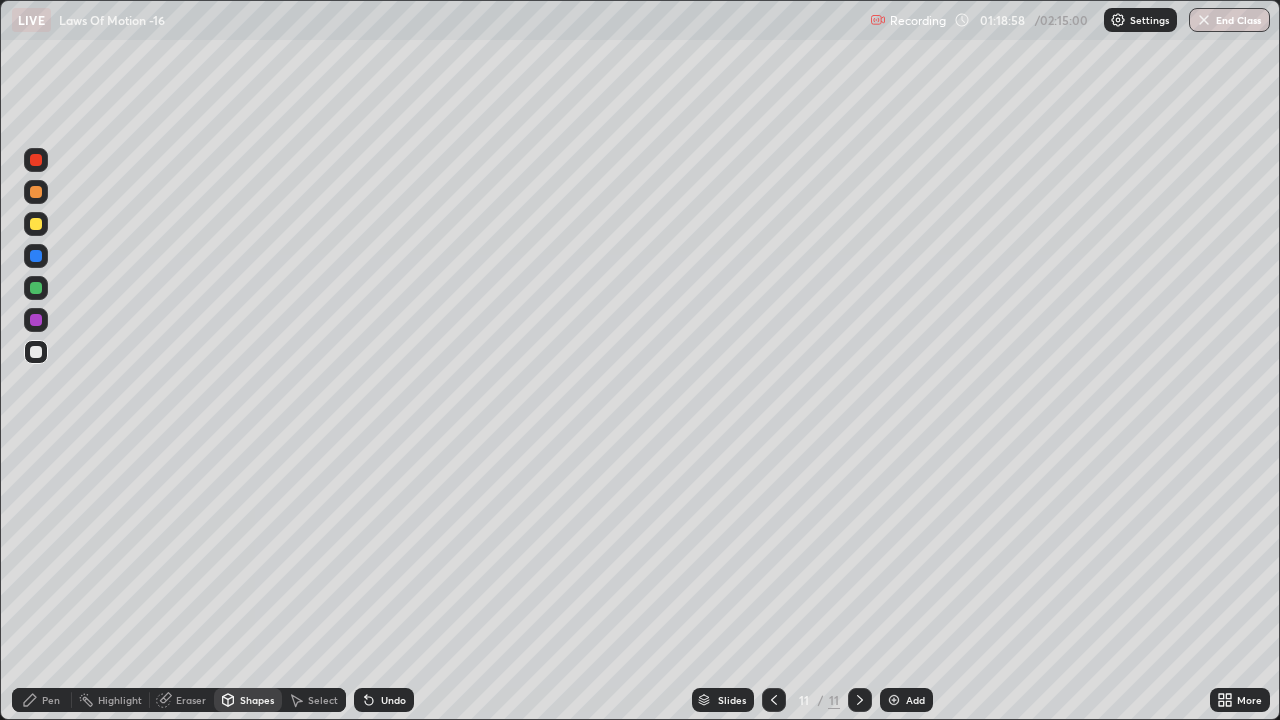 click at bounding box center [36, 352] 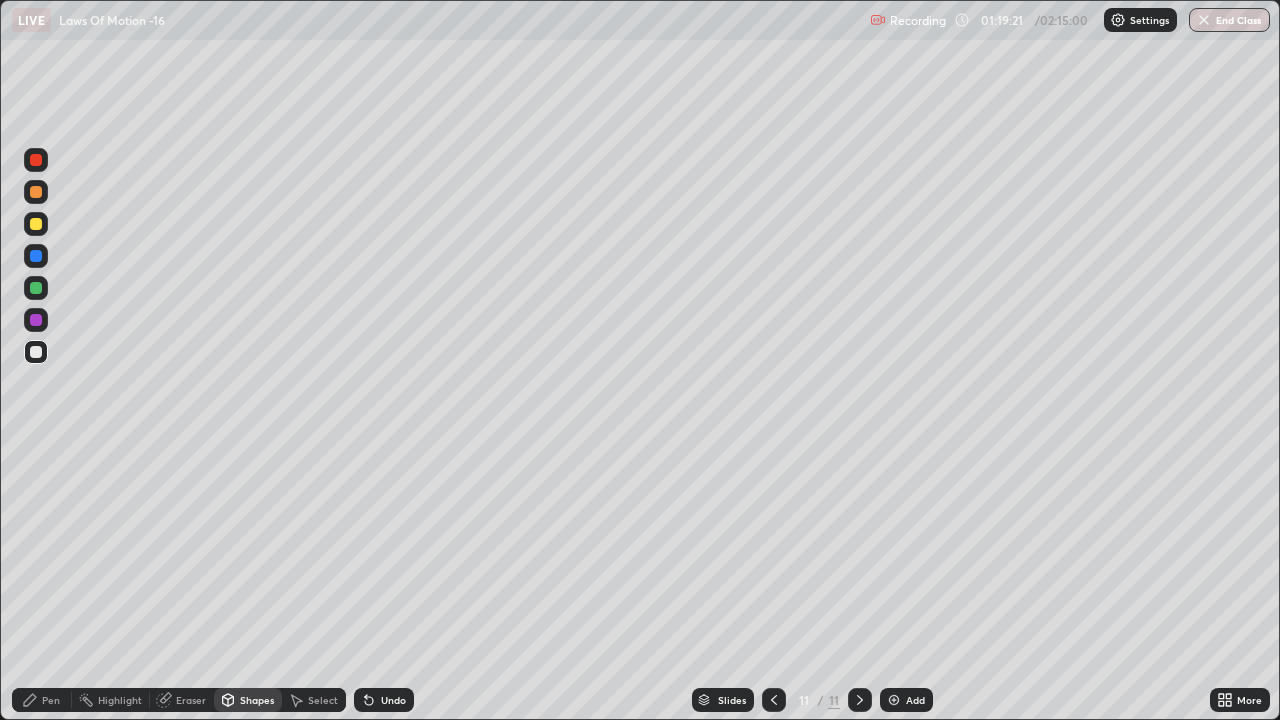 click on "Shapes" at bounding box center [257, 700] 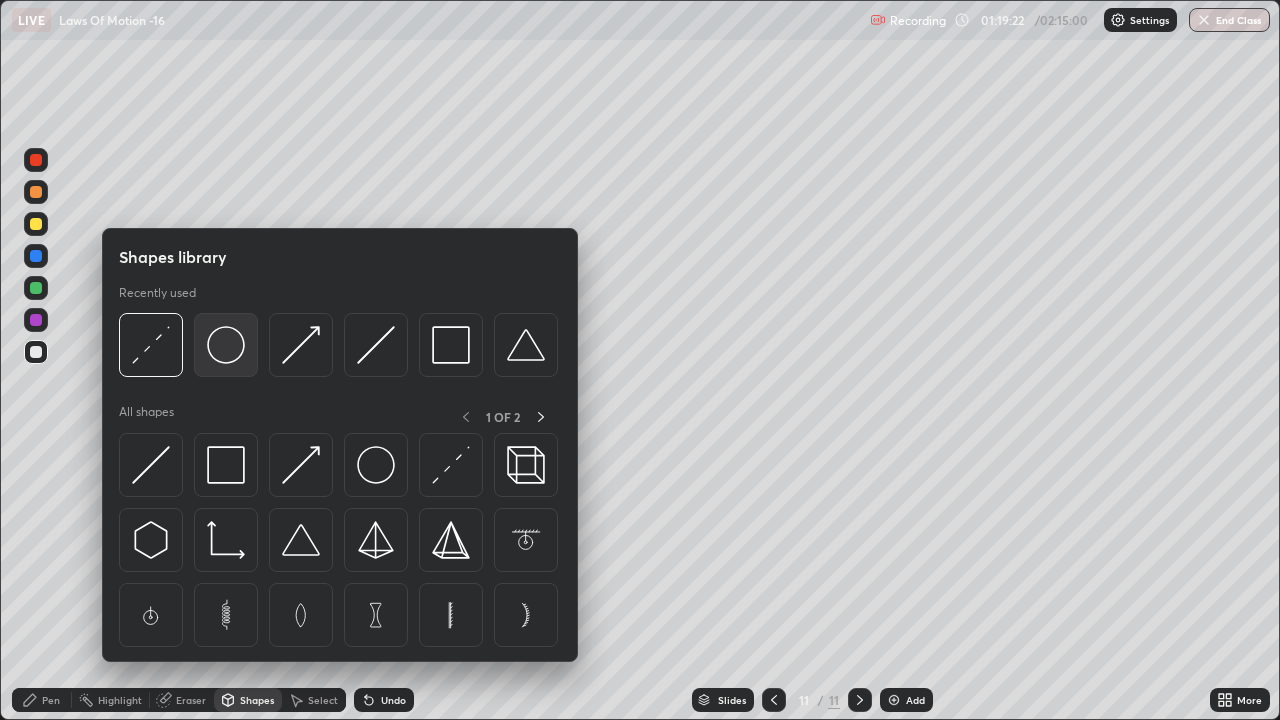 click at bounding box center [226, 345] 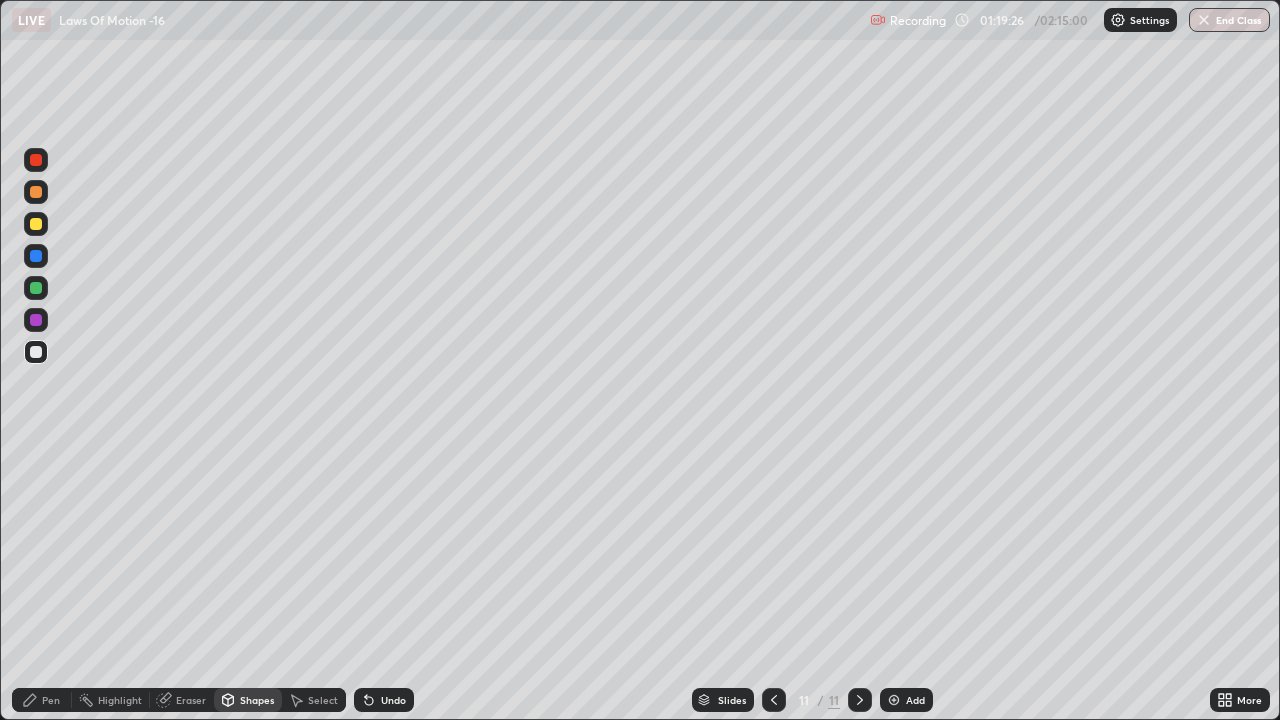 click on "Pen" at bounding box center [51, 700] 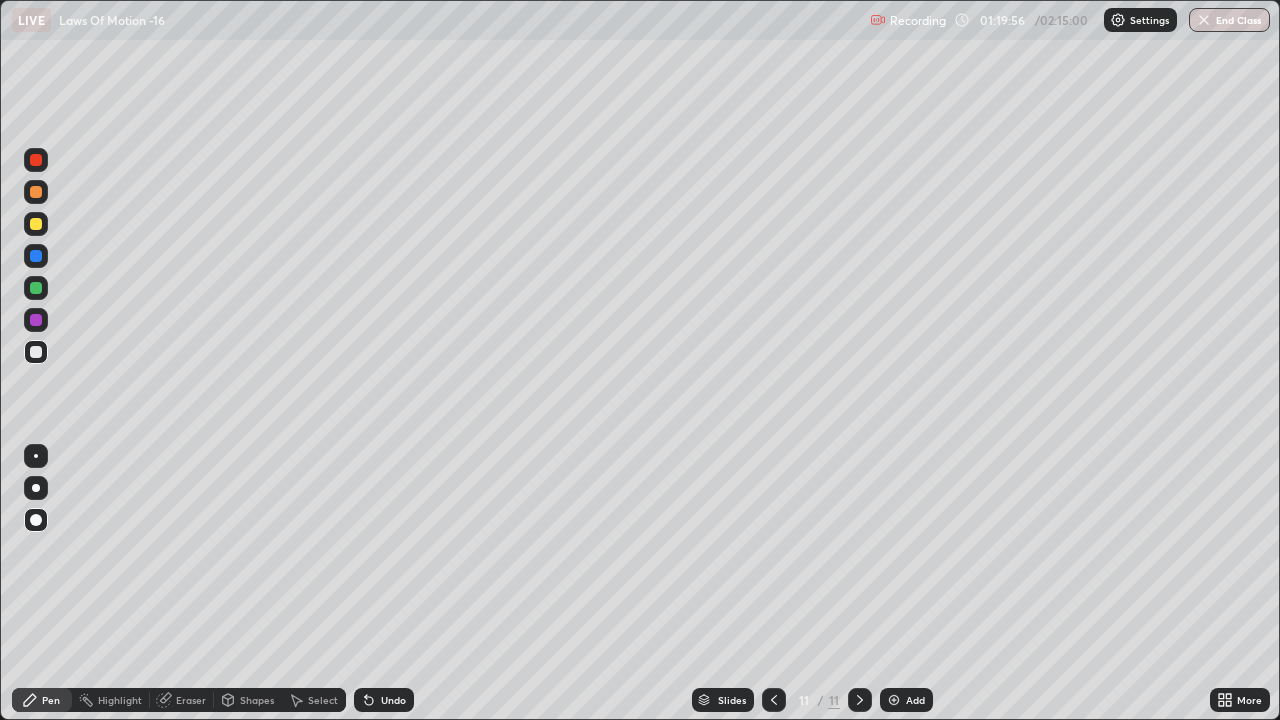 click at bounding box center [36, 320] 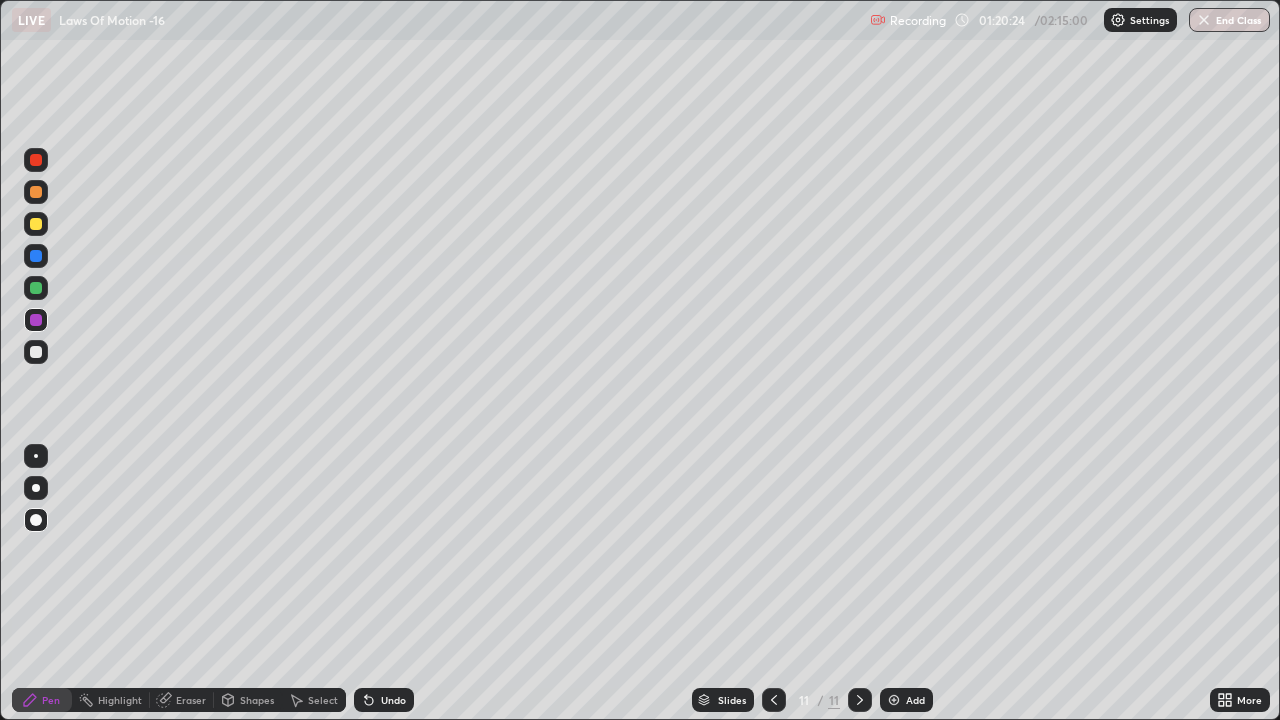 click at bounding box center (36, 288) 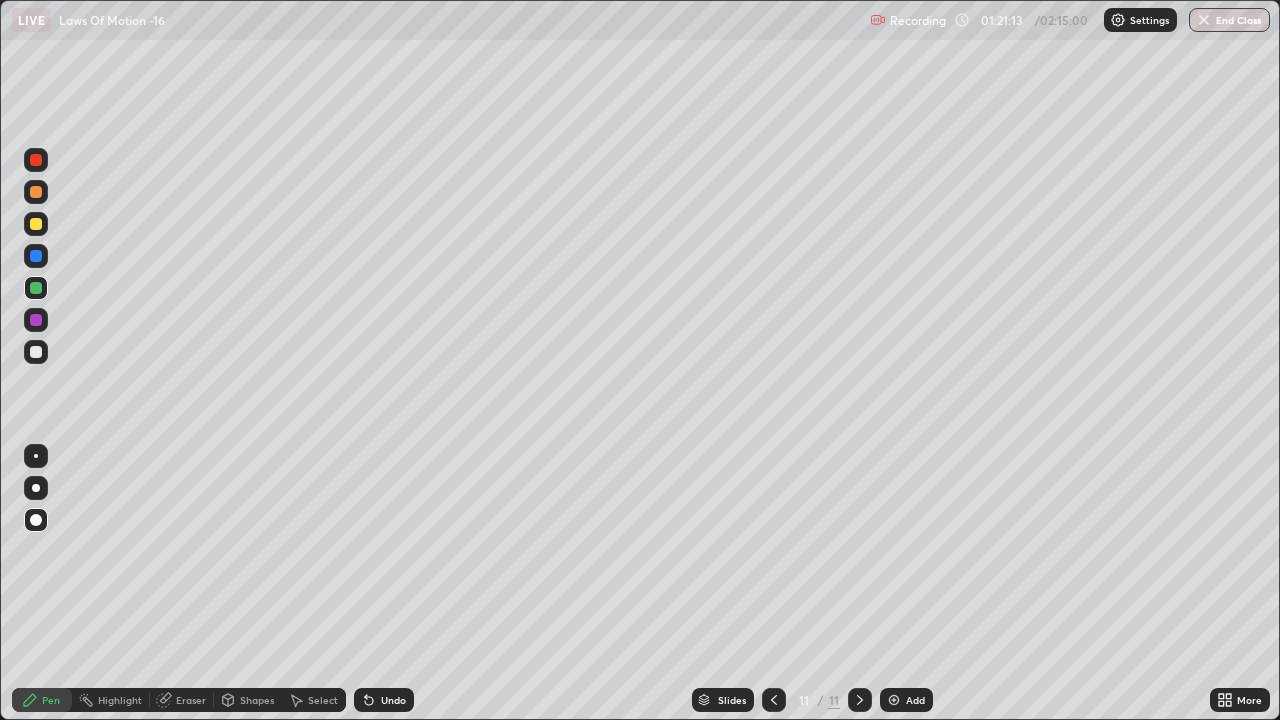 click at bounding box center [36, 256] 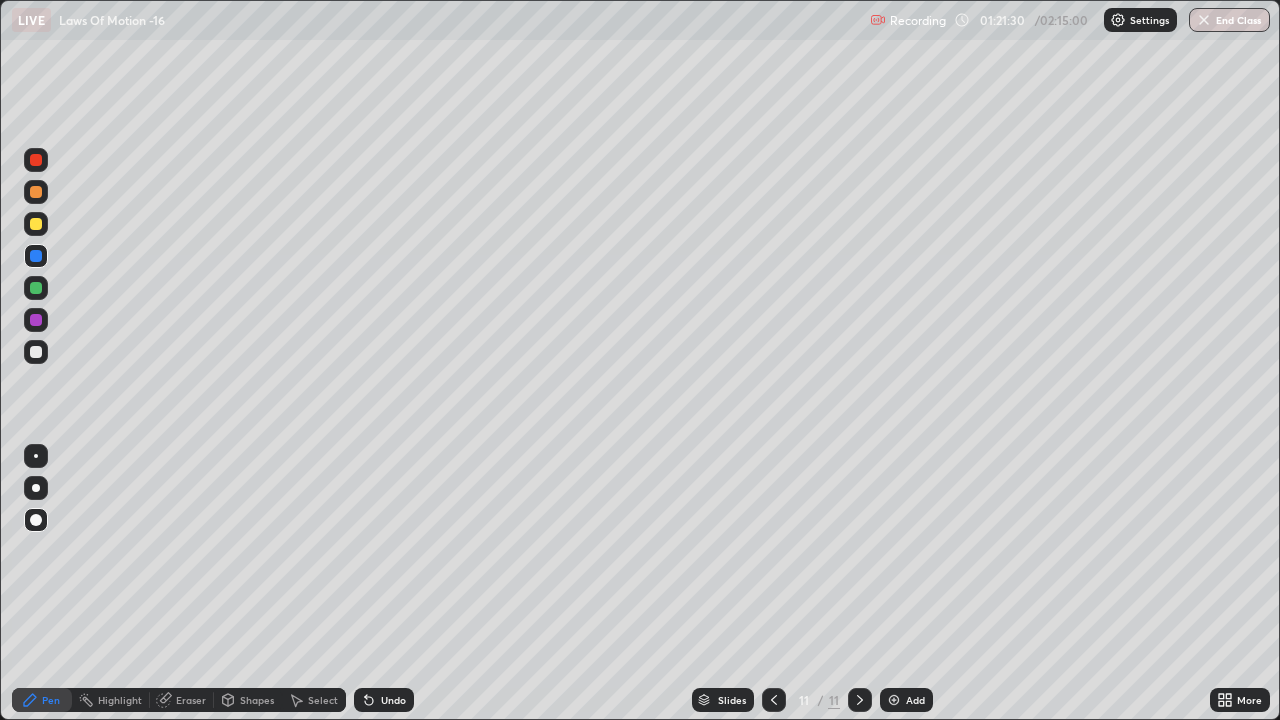 click at bounding box center [36, 352] 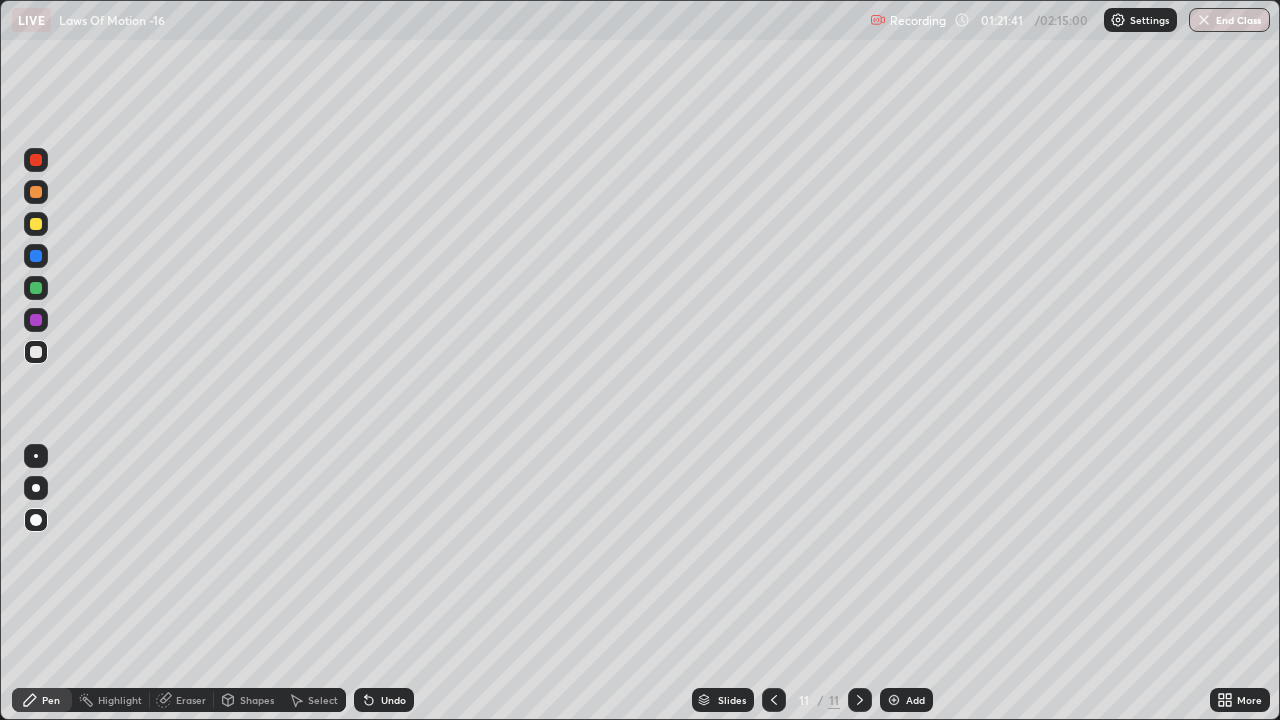 click at bounding box center [36, 320] 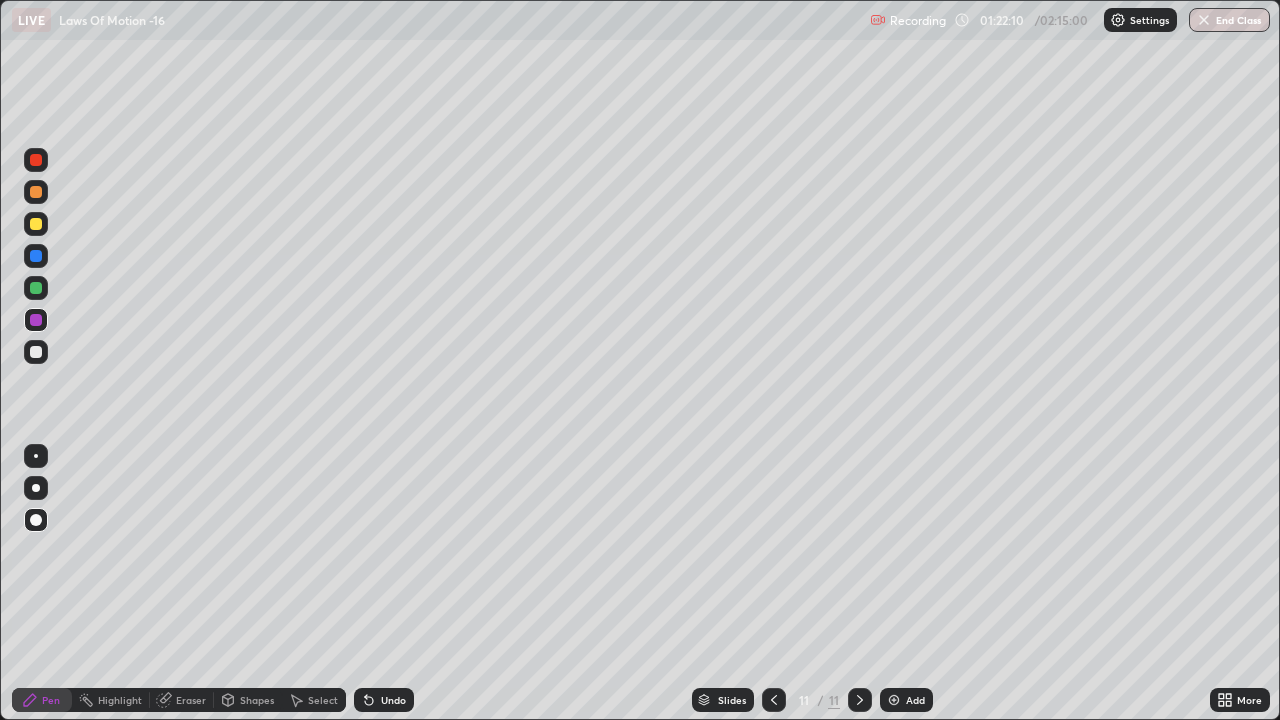 click at bounding box center [36, 256] 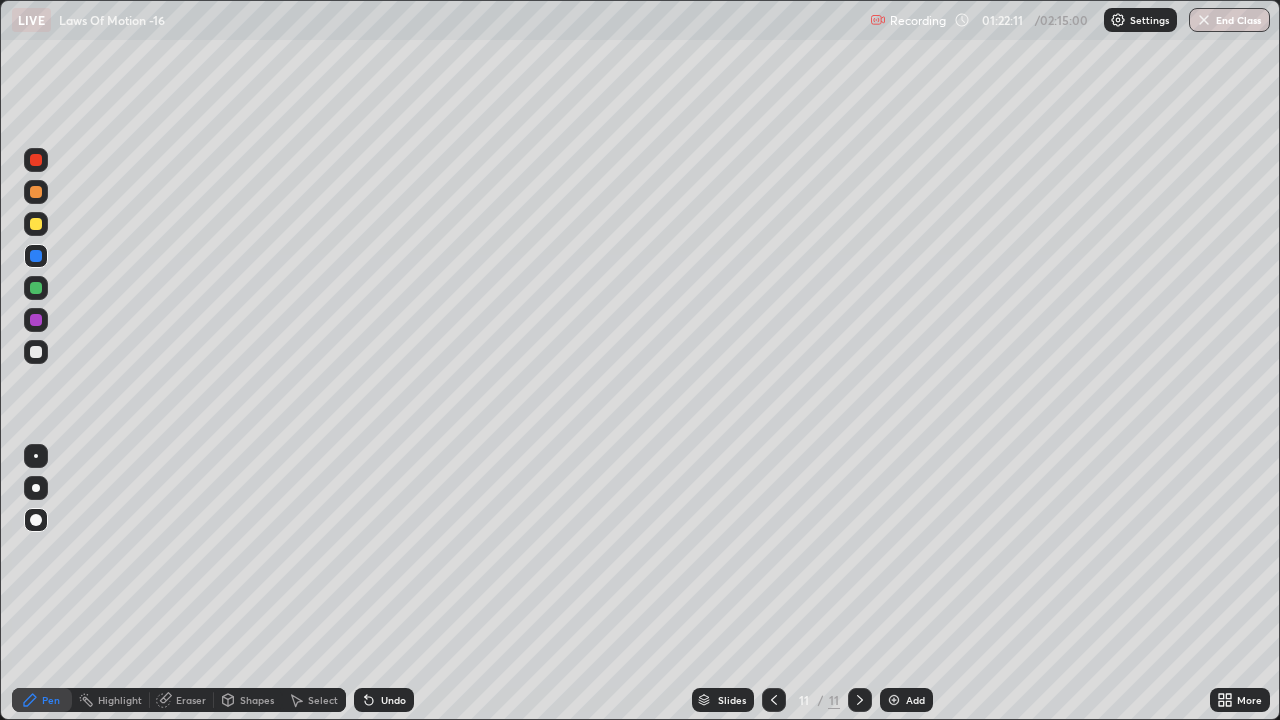 click at bounding box center [36, 224] 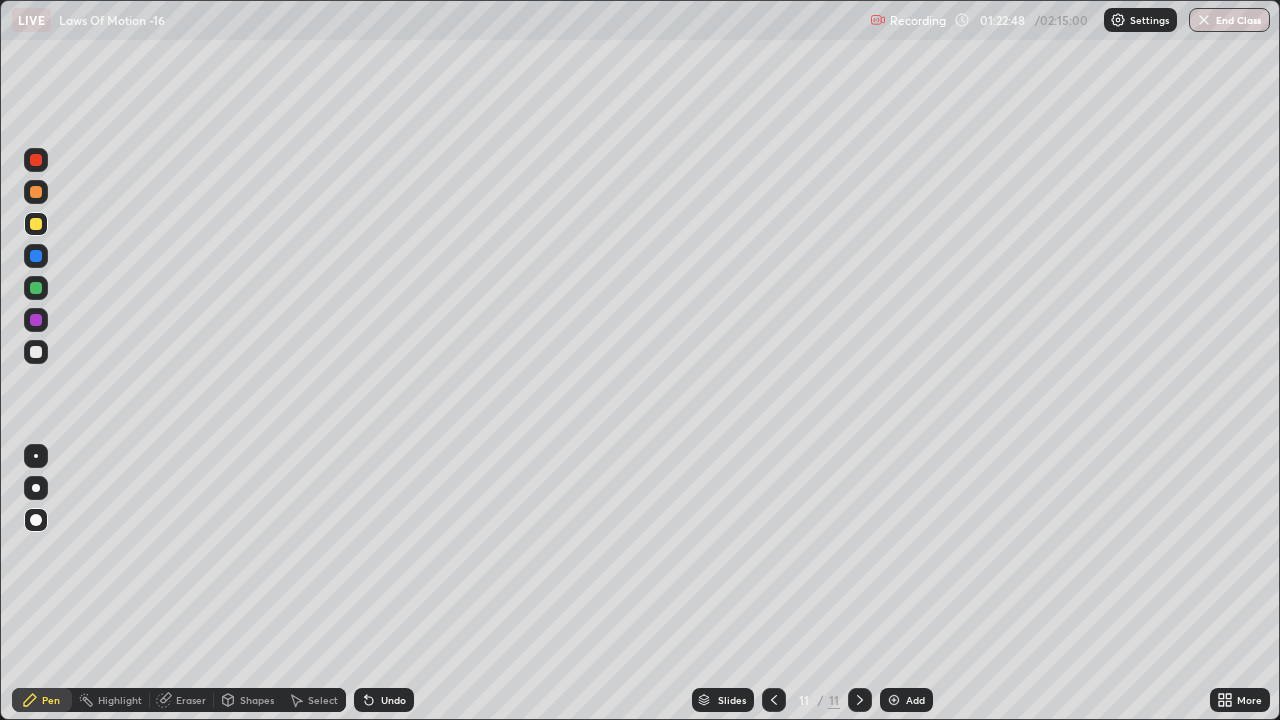 click at bounding box center [36, 160] 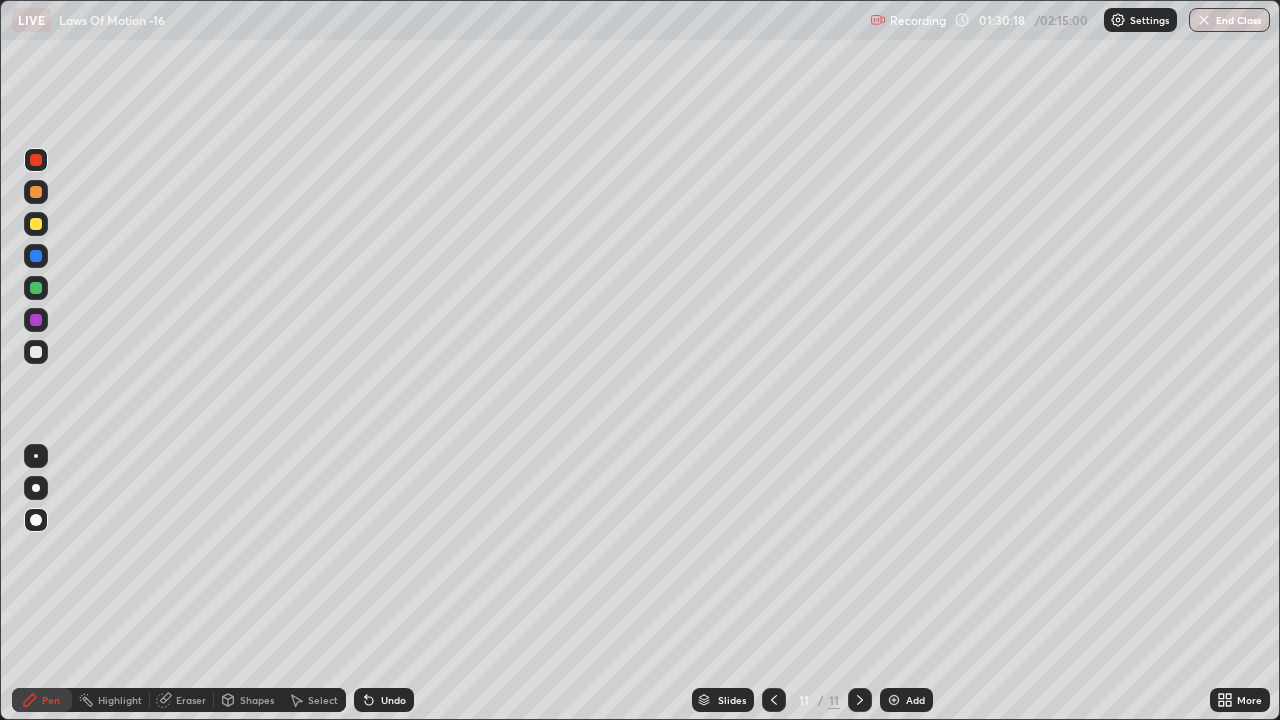 click at bounding box center (36, 320) 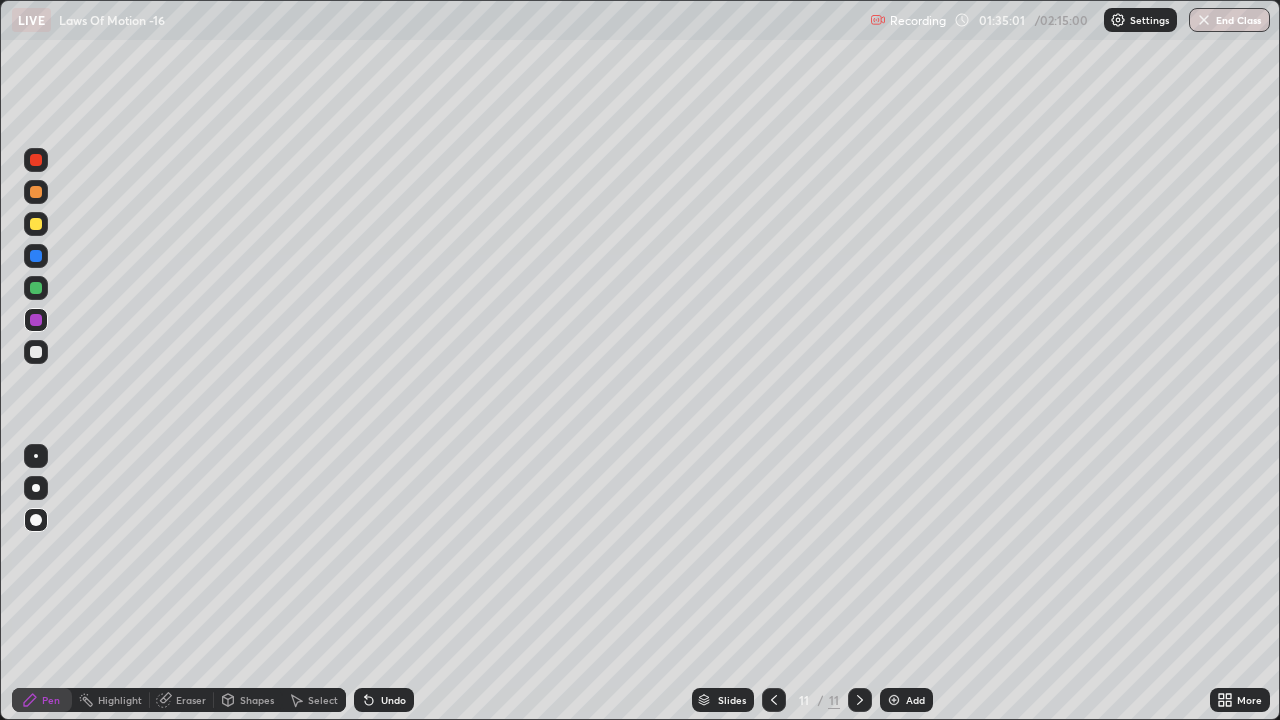 click on "Add" at bounding box center (906, 700) 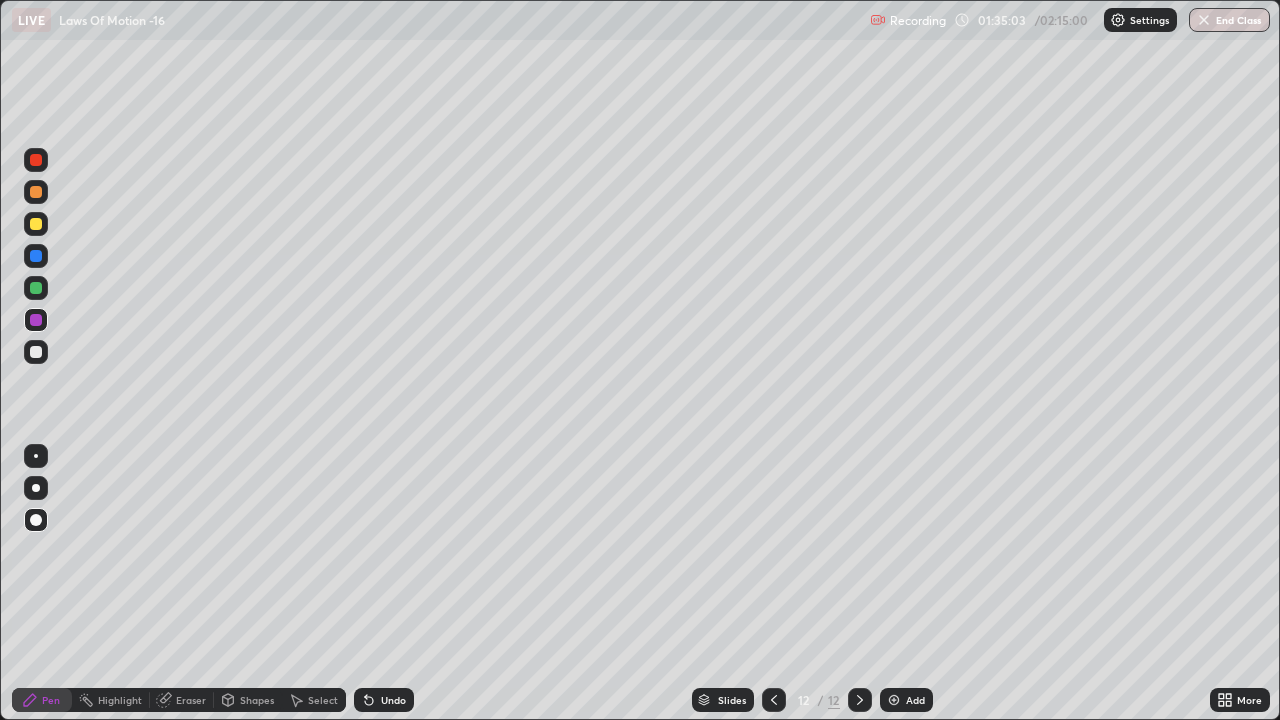 click at bounding box center [36, 352] 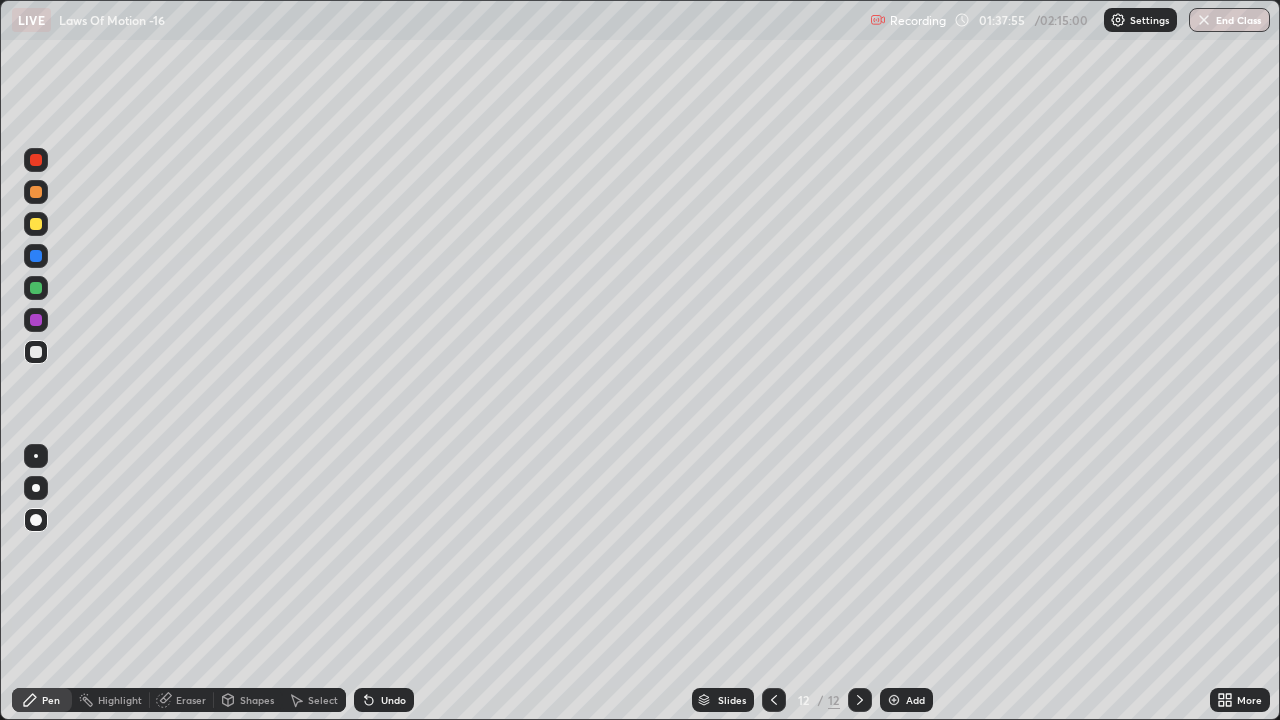 click at bounding box center [36, 288] 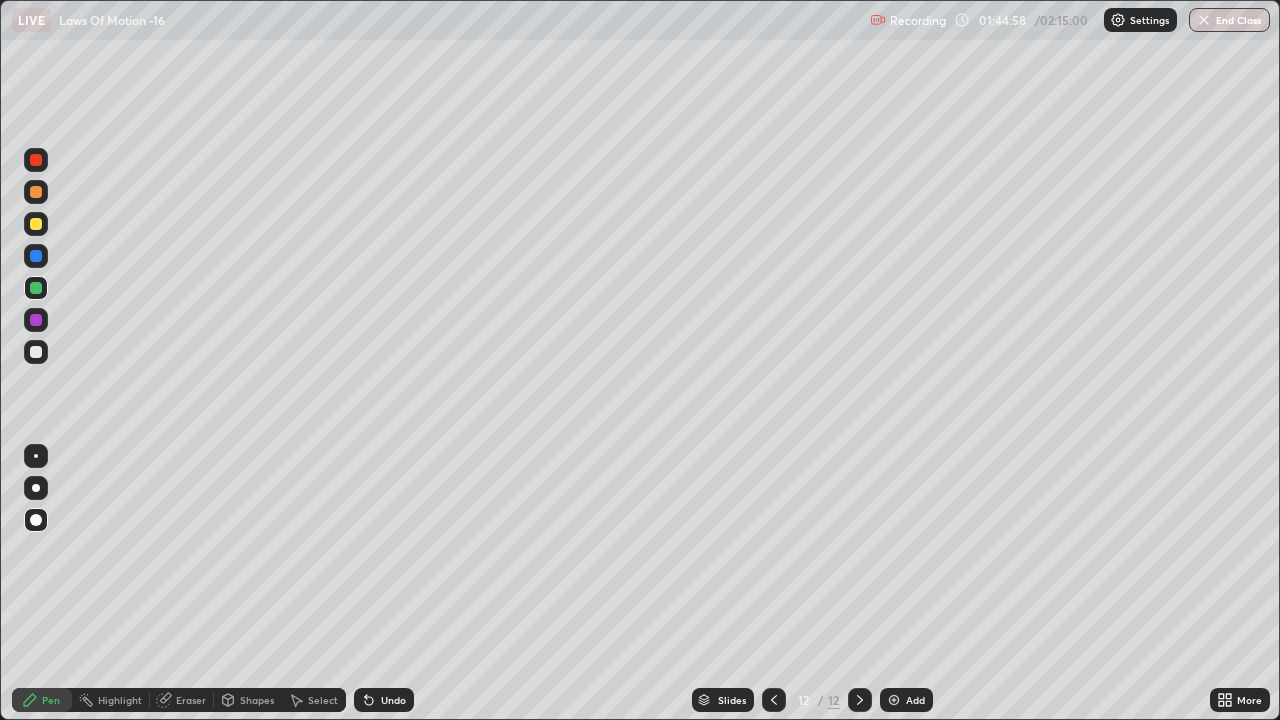 click on "End Class" at bounding box center [1229, 20] 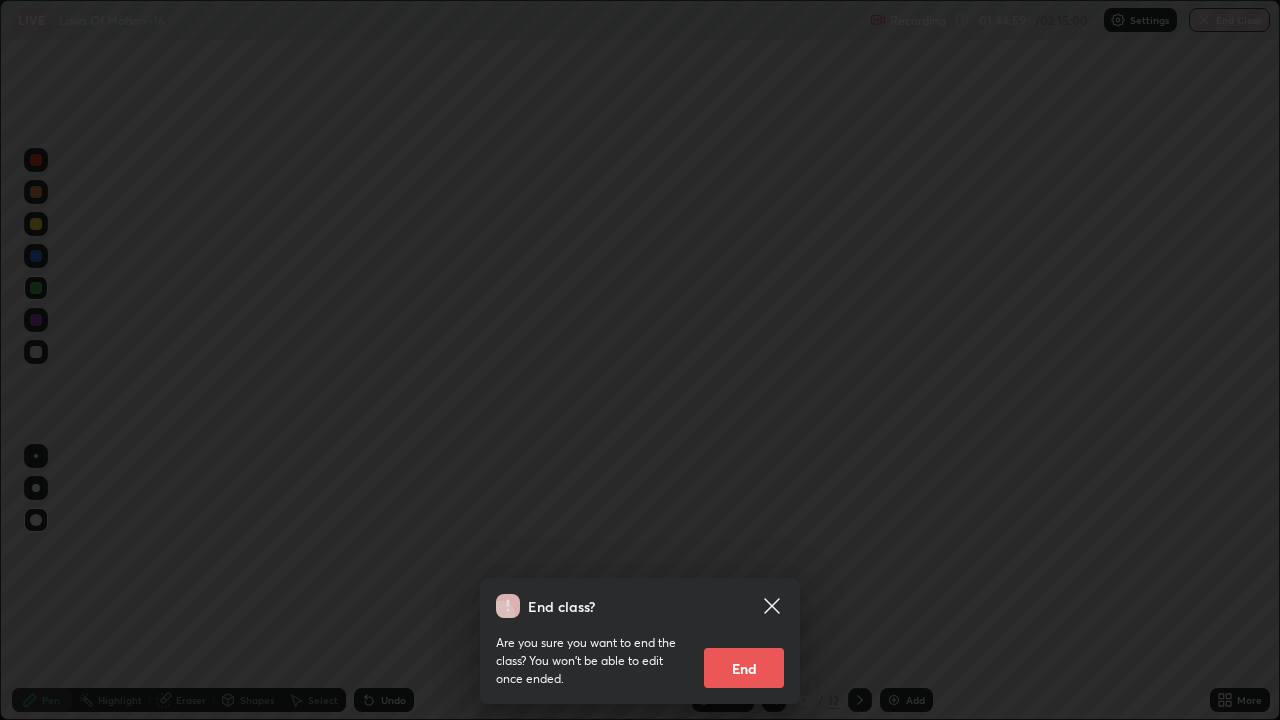 click on "End" at bounding box center (744, 668) 